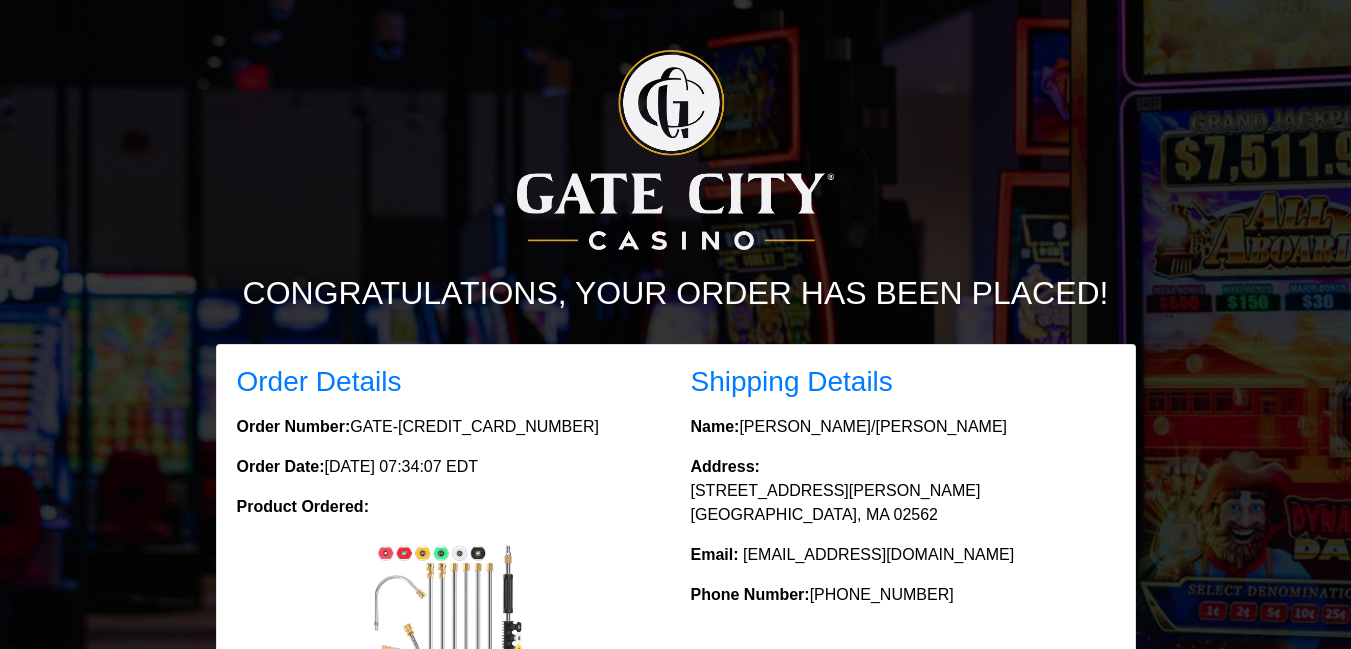 scroll, scrollTop: 342, scrollLeft: 0, axis: vertical 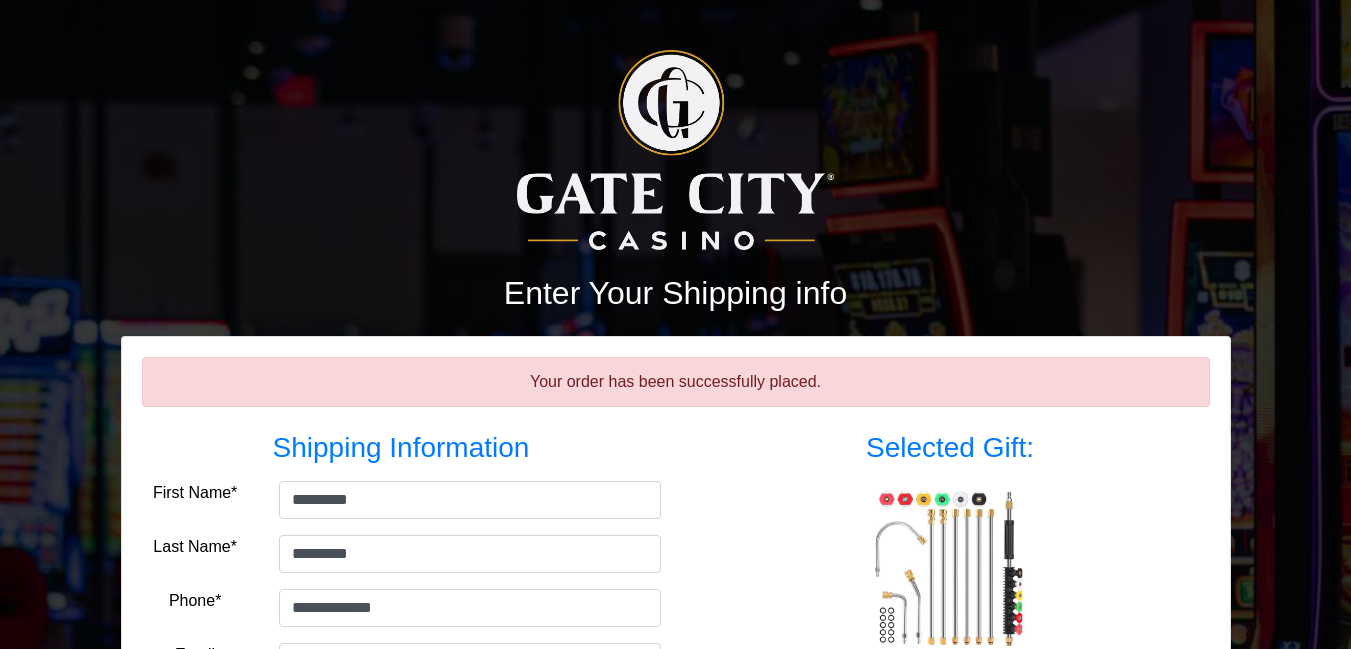 select on "**" 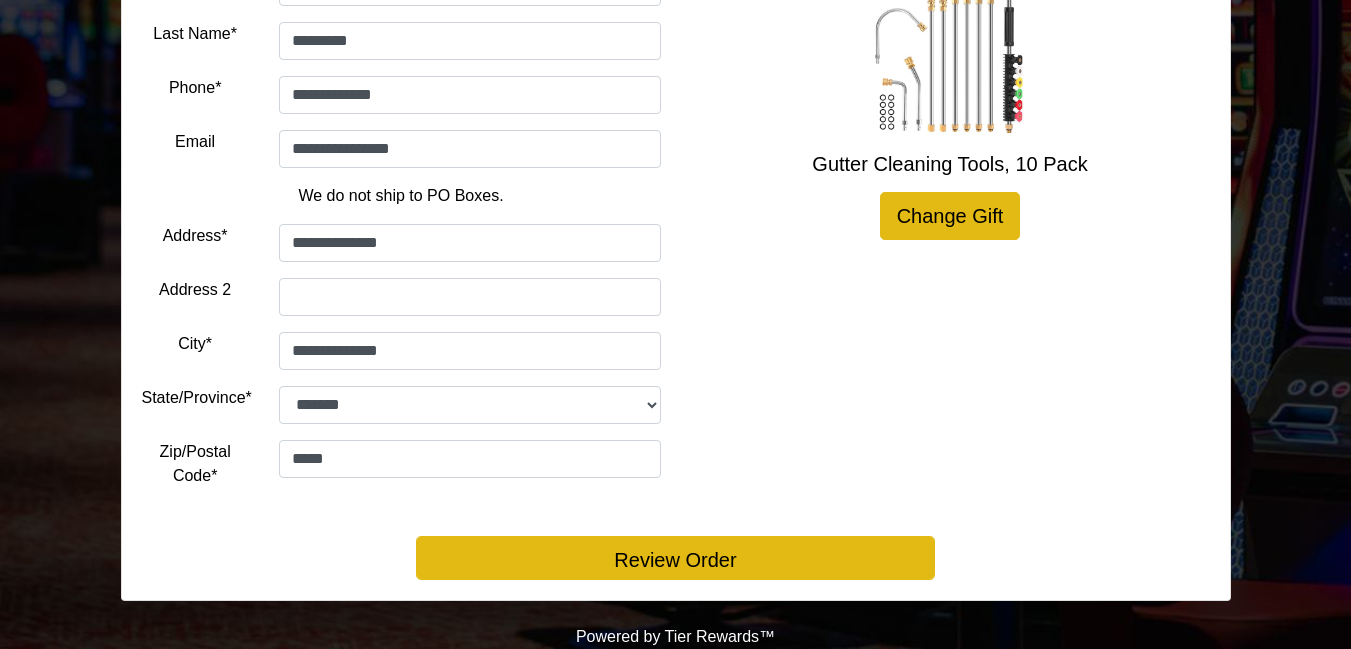 scroll, scrollTop: 513, scrollLeft: 0, axis: vertical 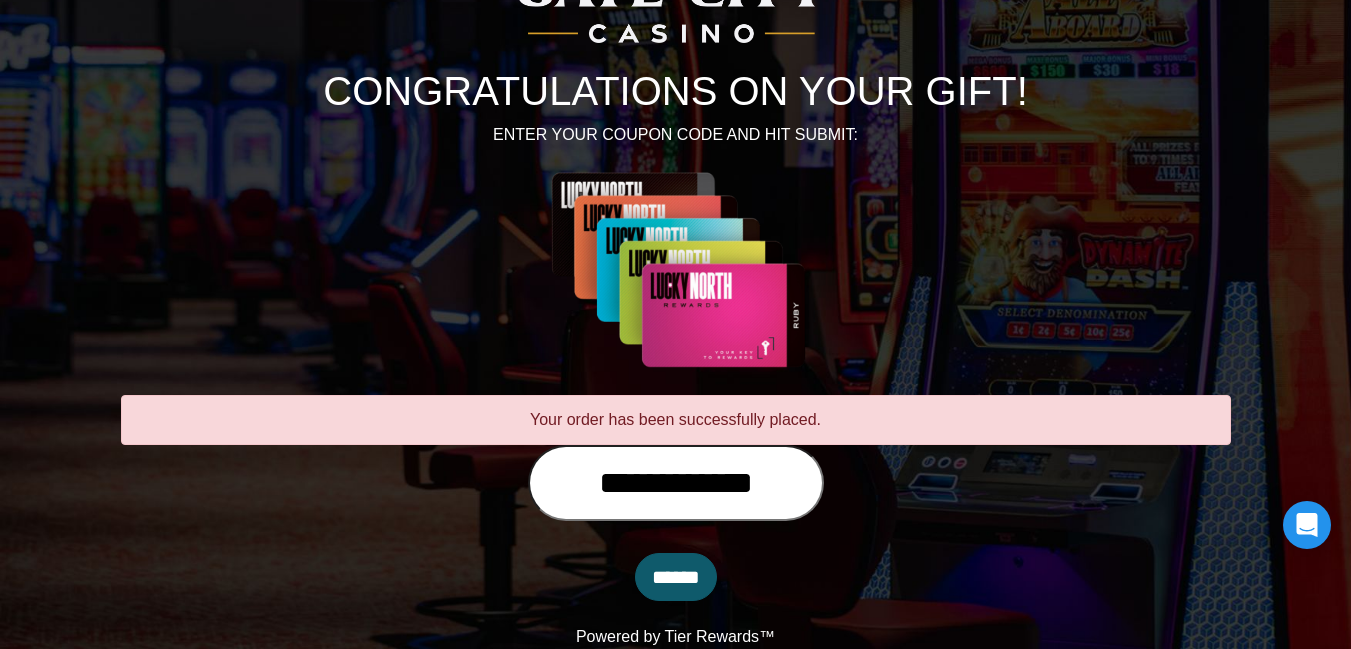 click on "**********" at bounding box center (676, 483) 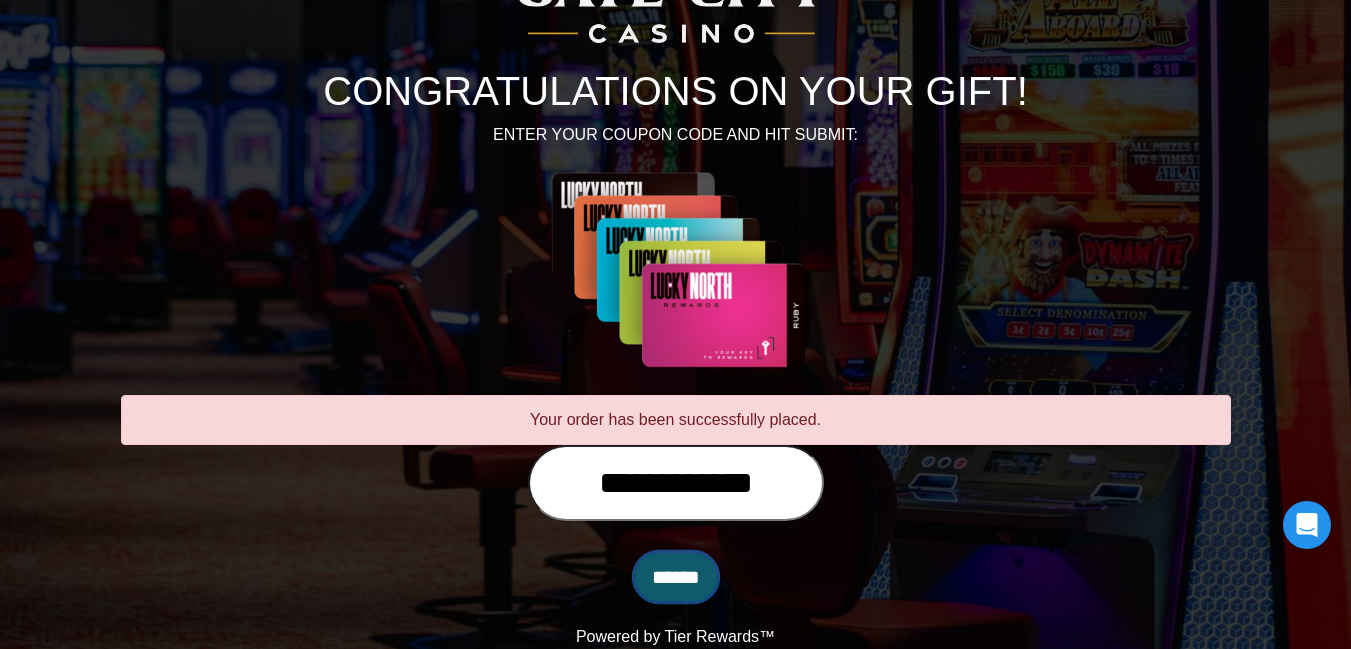click on "******" at bounding box center [676, 577] 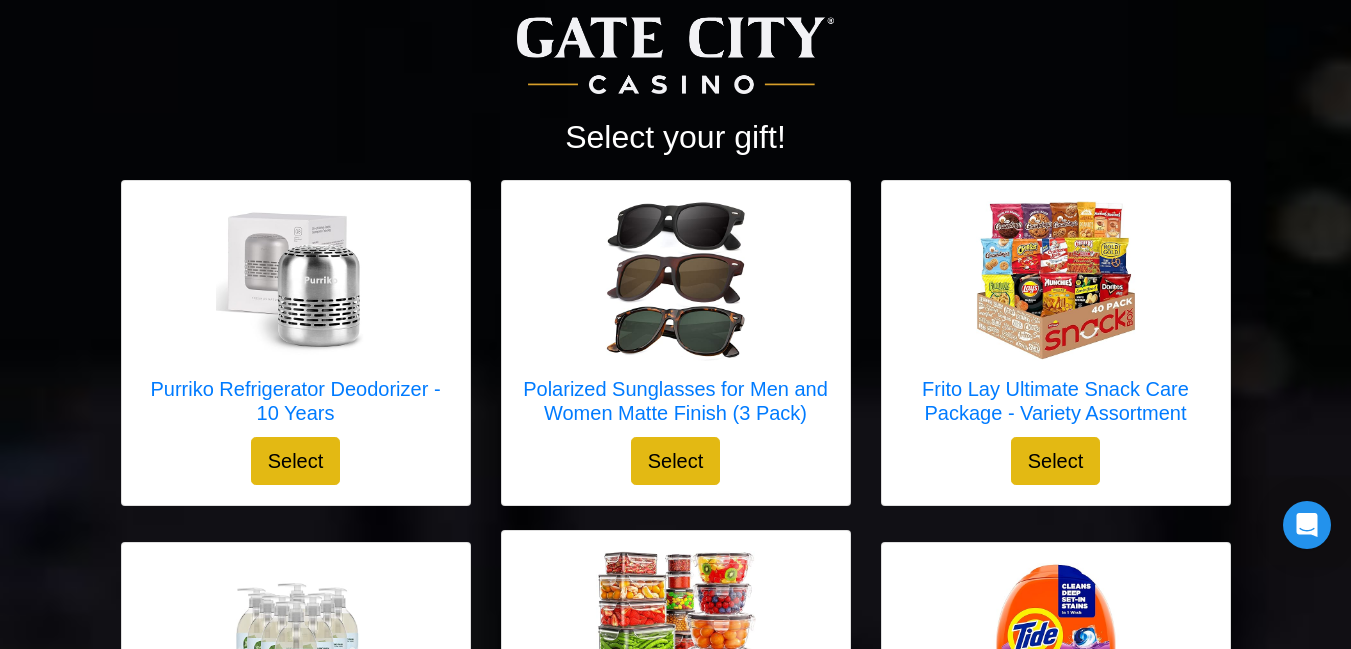scroll, scrollTop: 169, scrollLeft: 0, axis: vertical 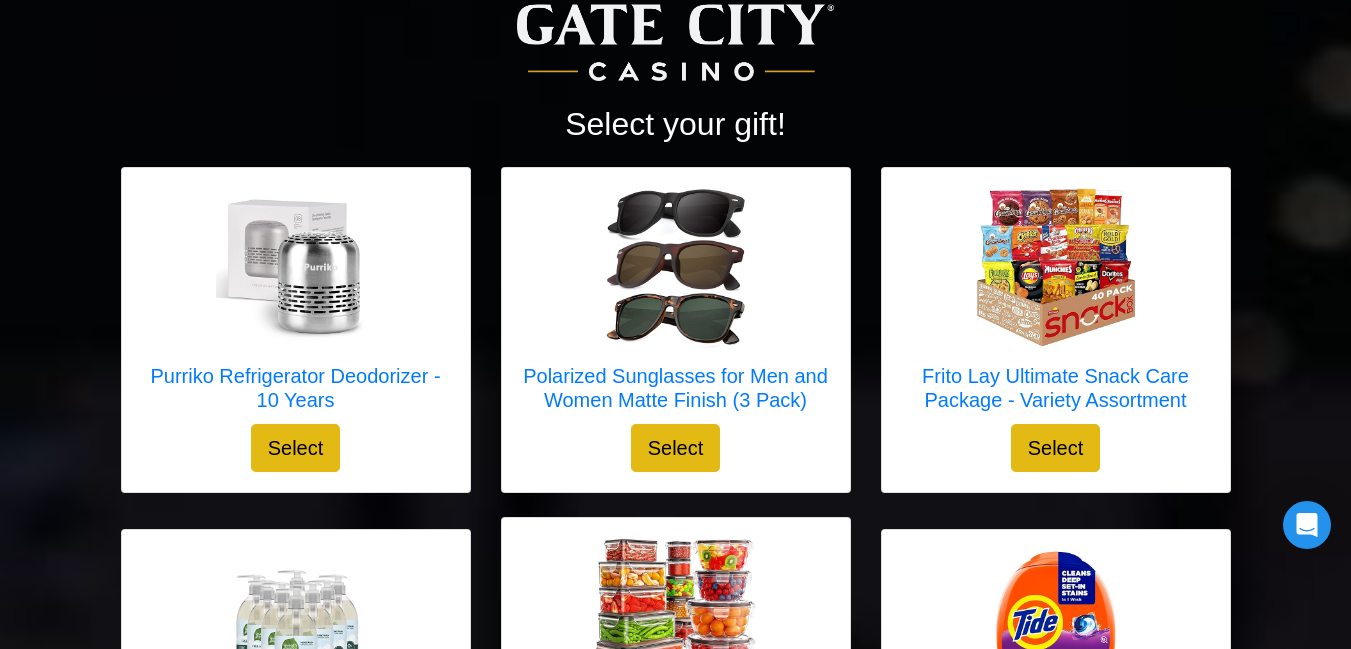 click on "Frito Lay Ultimate Snack Care Package - Variety Assortment
Select" at bounding box center (1056, 330) 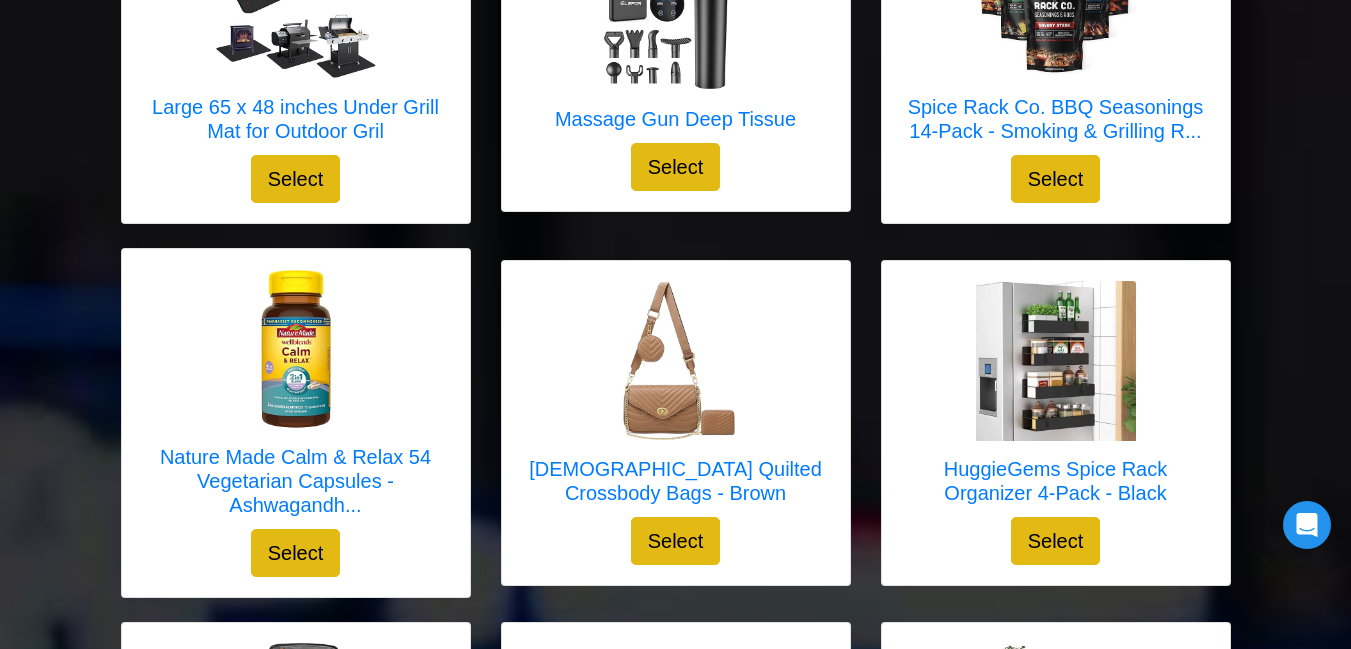 scroll, scrollTop: 1165, scrollLeft: 0, axis: vertical 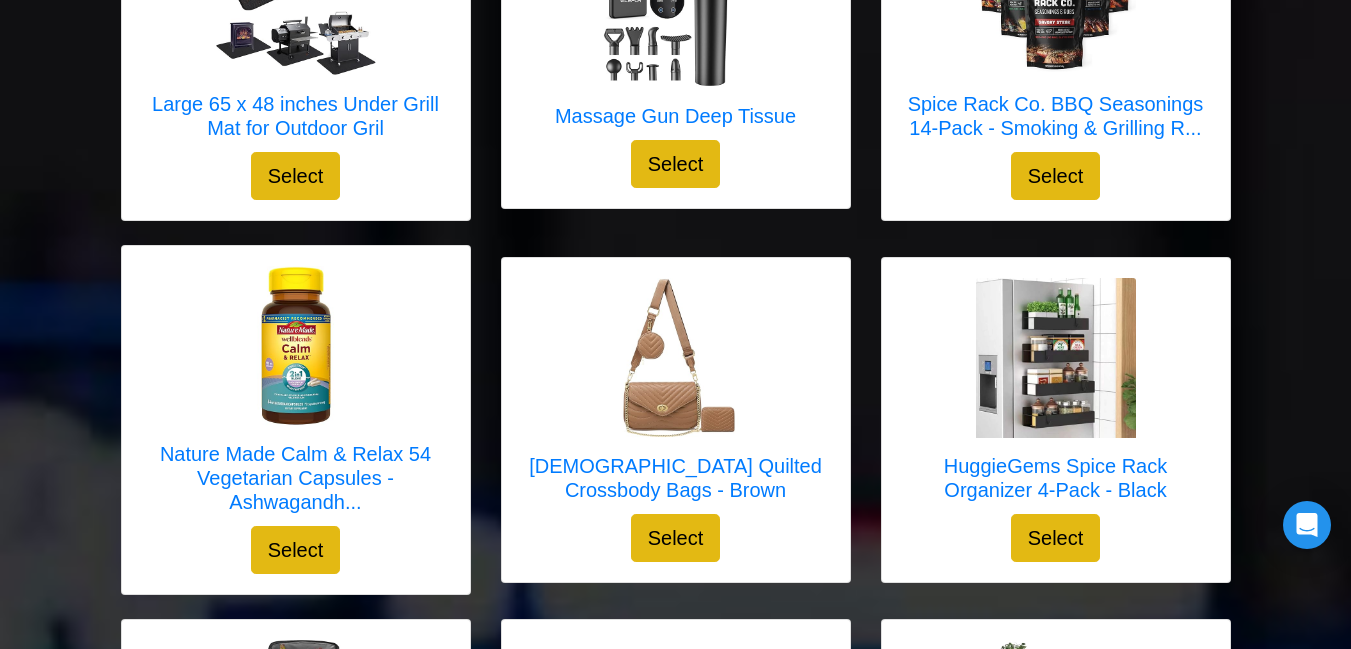 click on "HuggieGems Spice Rack Organizer 4-Pack - Black
Select" at bounding box center (1056, 420) 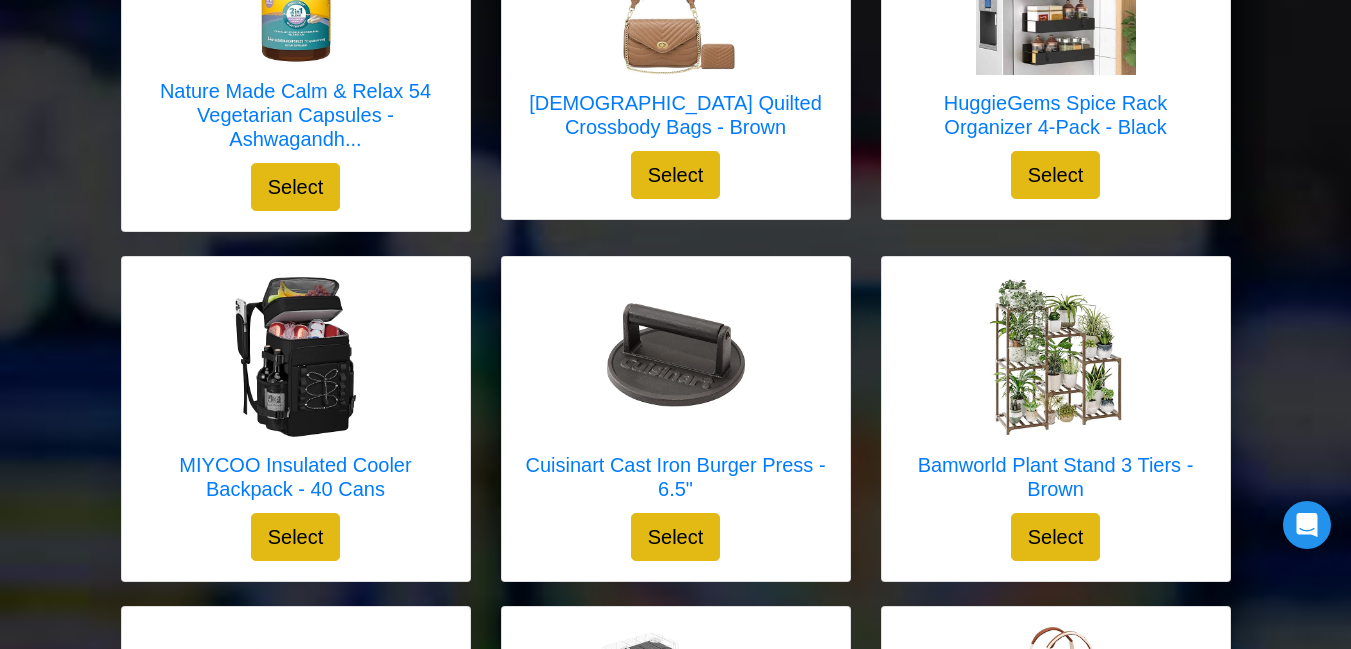 scroll, scrollTop: 1565, scrollLeft: 0, axis: vertical 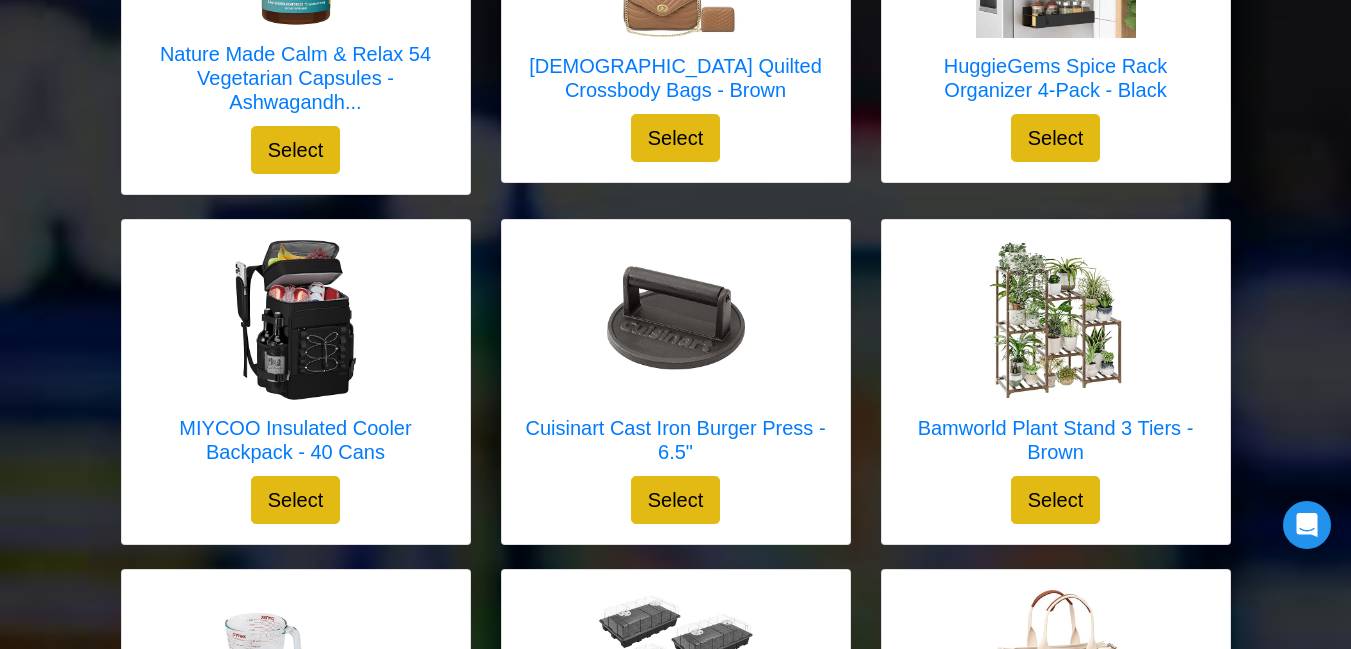 click on "Bamworld Plant Stand 3 Tiers - Brown
Select" at bounding box center [1056, 382] 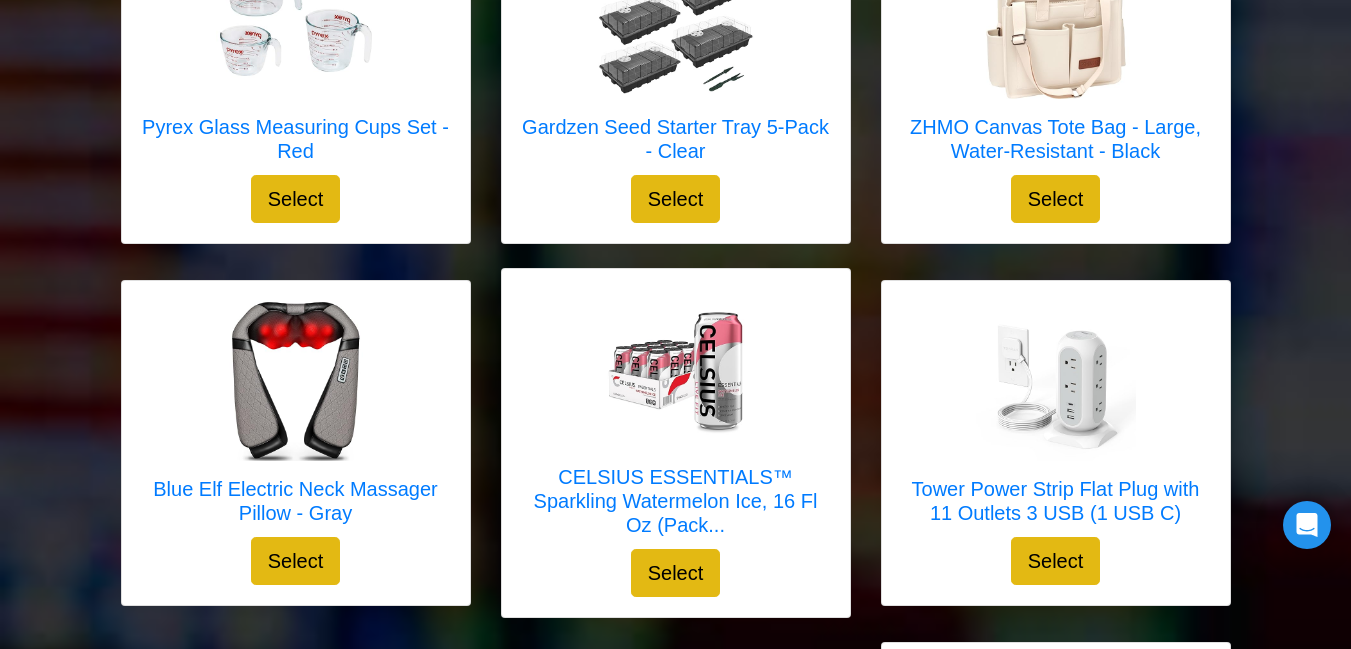 scroll, scrollTop: 2190, scrollLeft: 0, axis: vertical 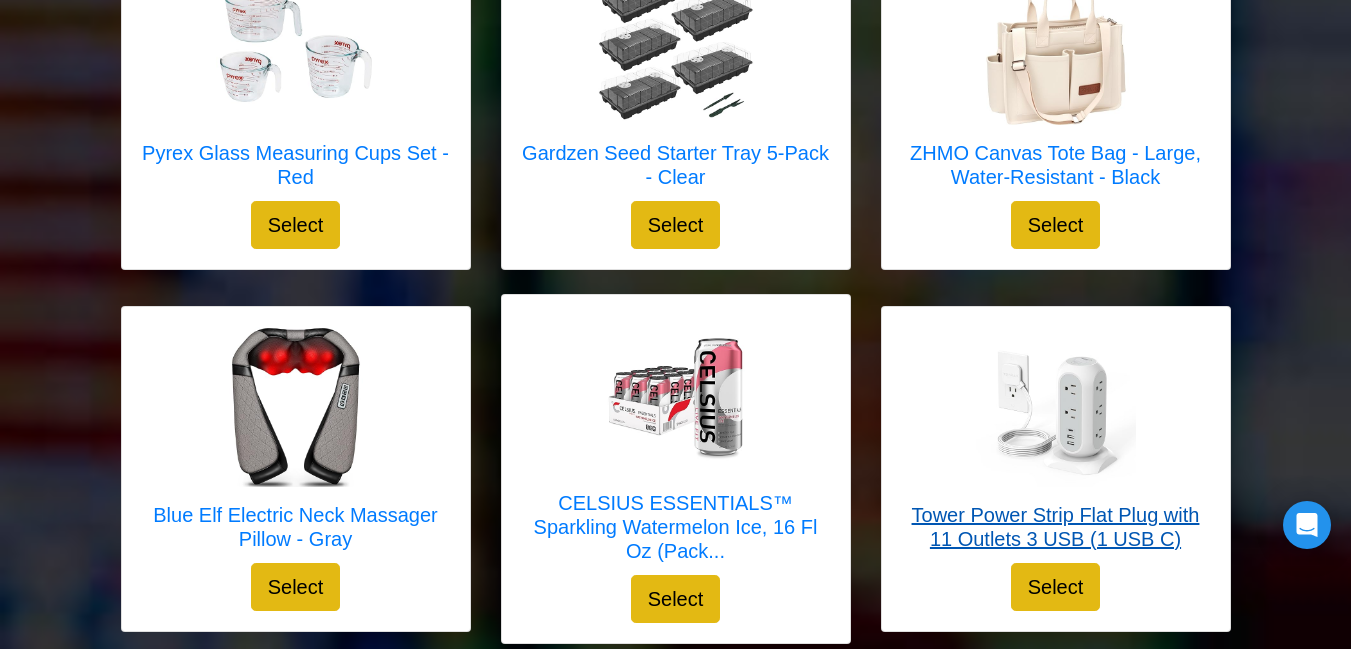 click on "Tower Power Strip Flat Plug with 11 Outlets 3 USB (1 USB C)" at bounding box center [1056, 527] 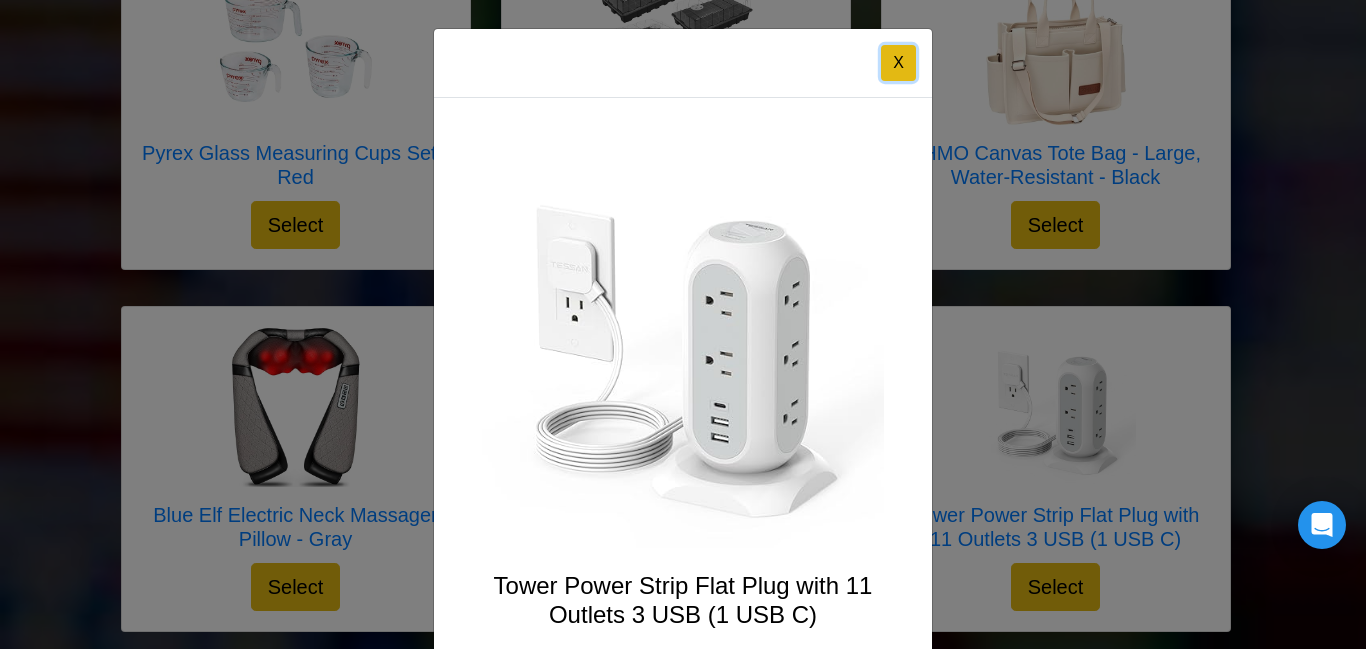 click on "X" at bounding box center (898, 63) 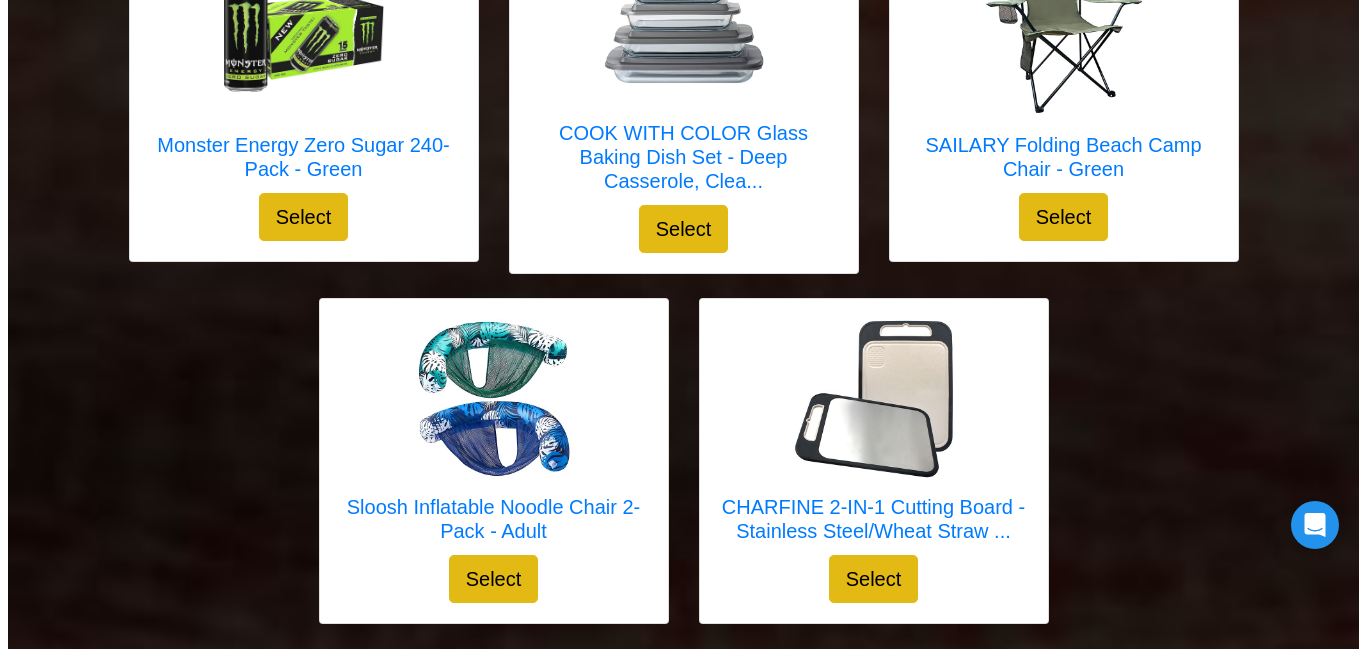 scroll, scrollTop: 5455, scrollLeft: 0, axis: vertical 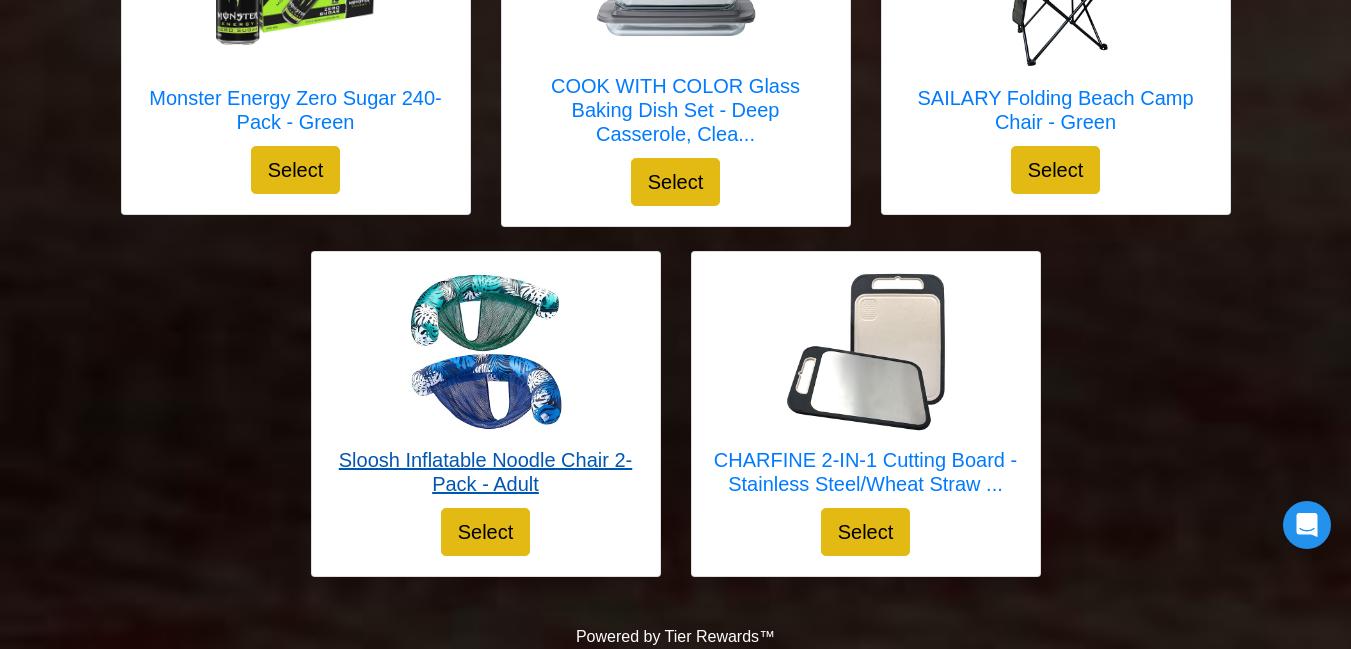 click at bounding box center (486, 352) 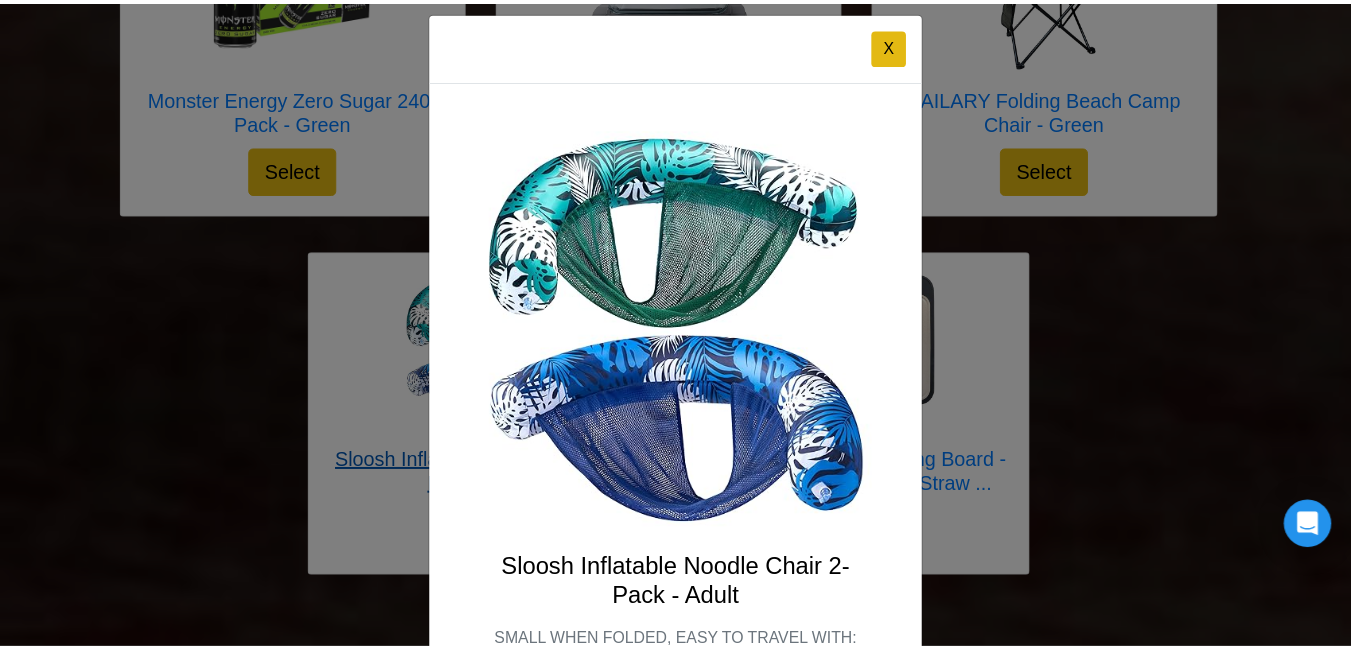 scroll, scrollTop: 0, scrollLeft: 0, axis: both 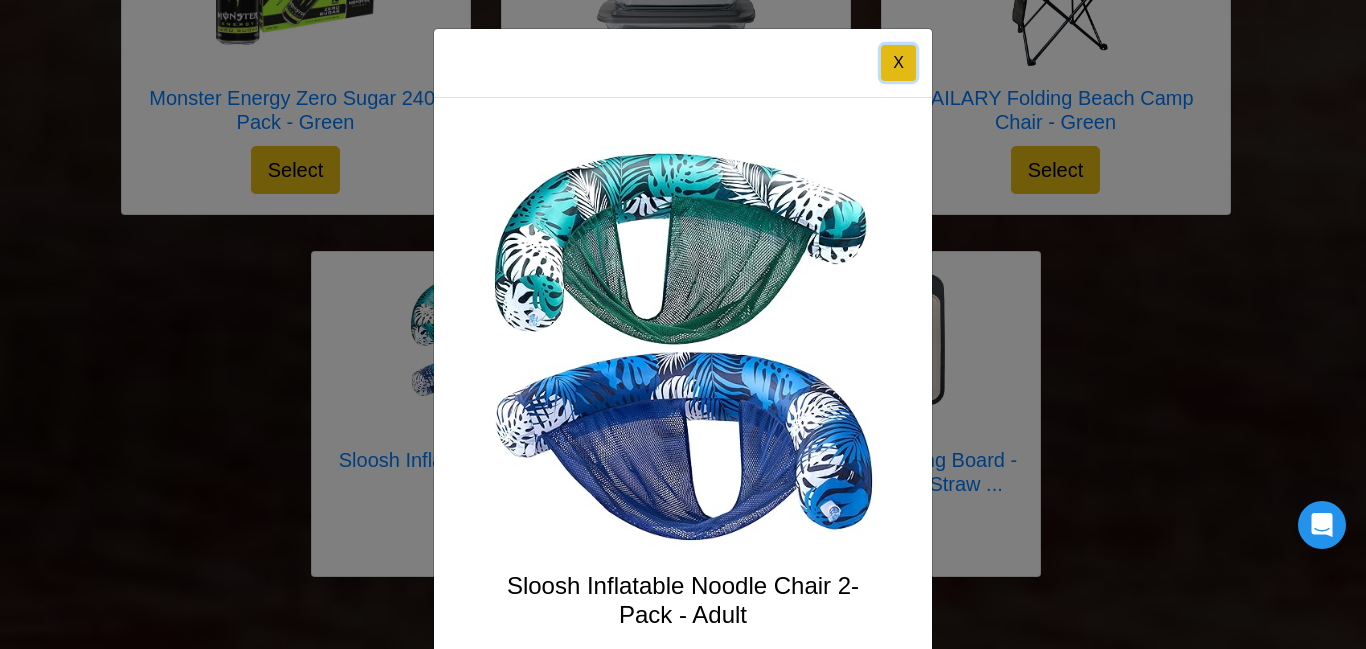 click on "X" at bounding box center [898, 63] 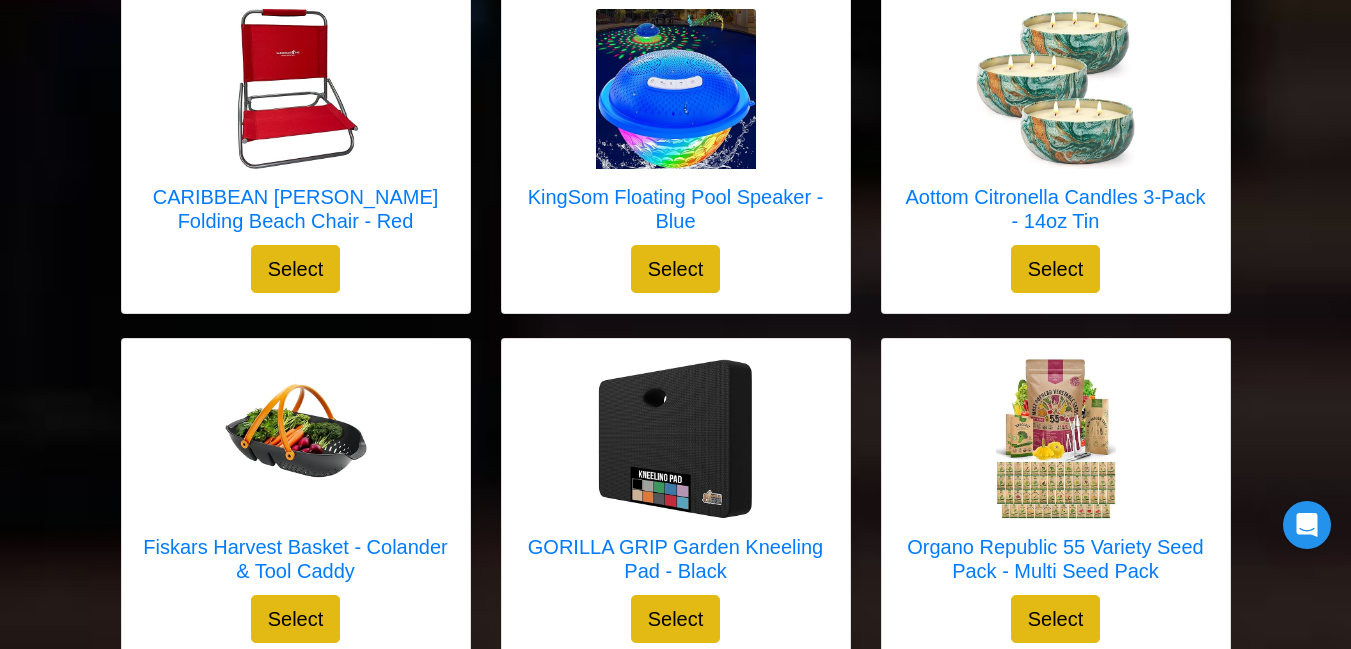 scroll, scrollTop: 3558, scrollLeft: 0, axis: vertical 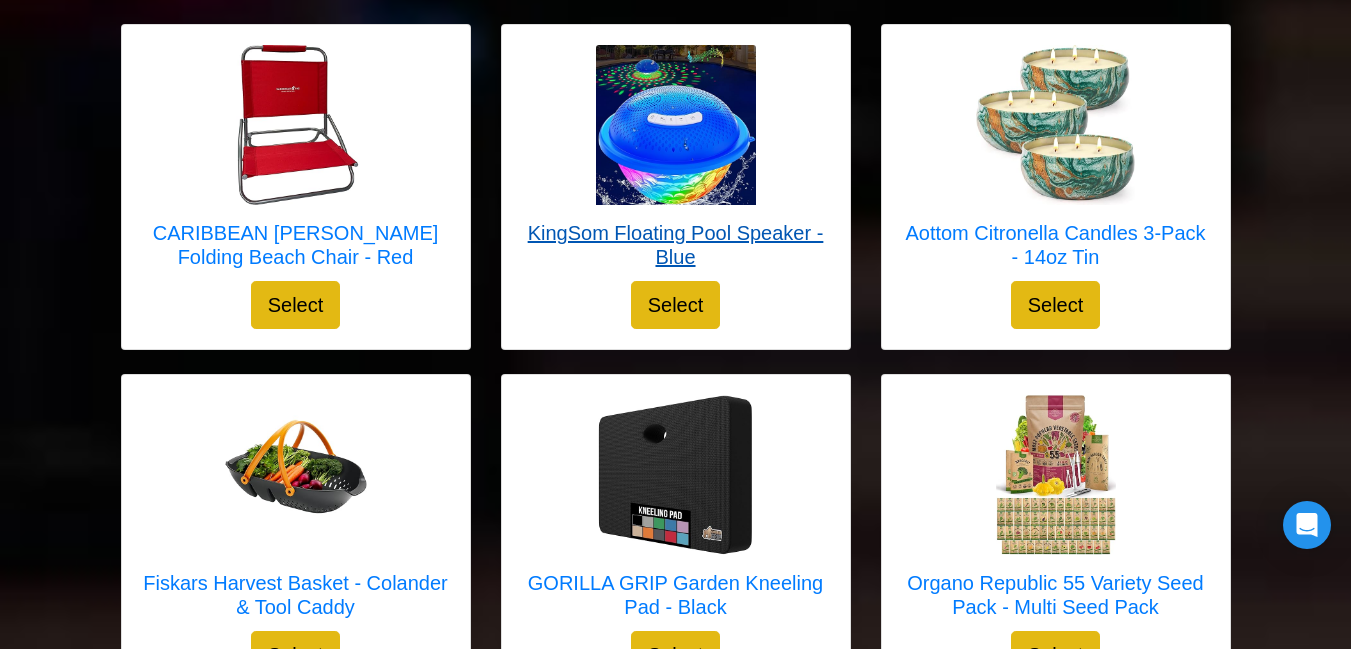 click at bounding box center [676, 125] 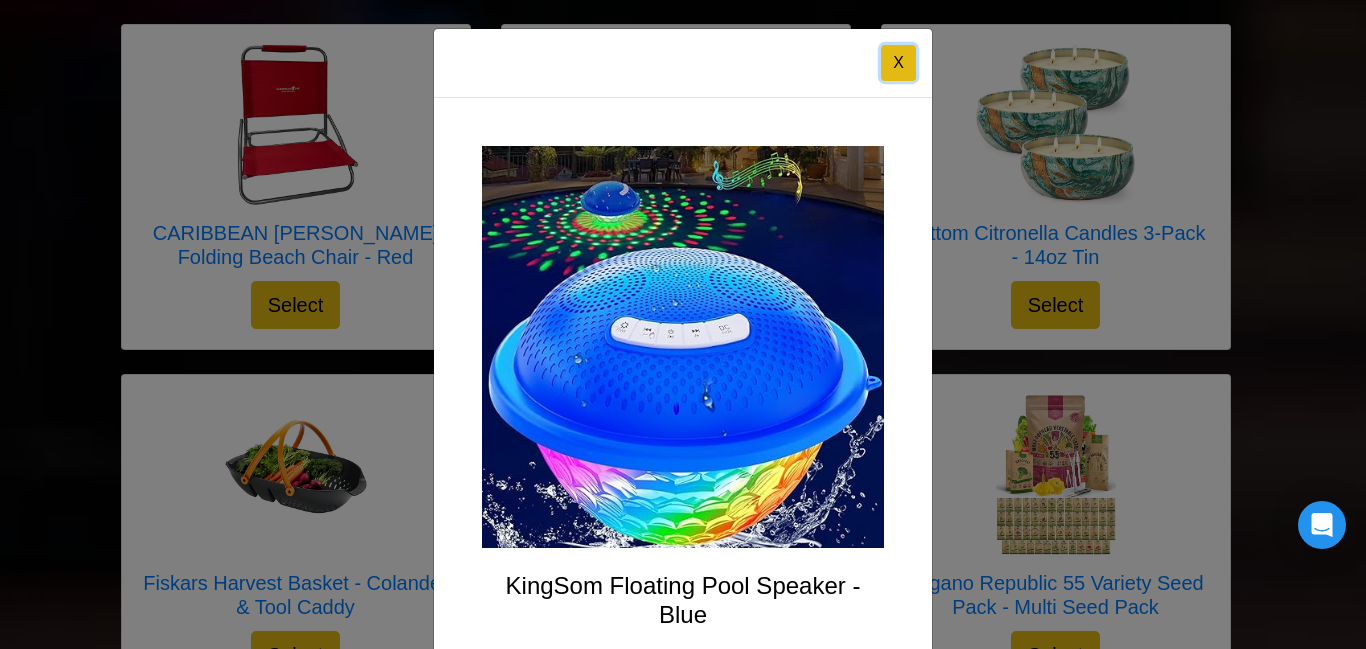 click on "X" at bounding box center (898, 63) 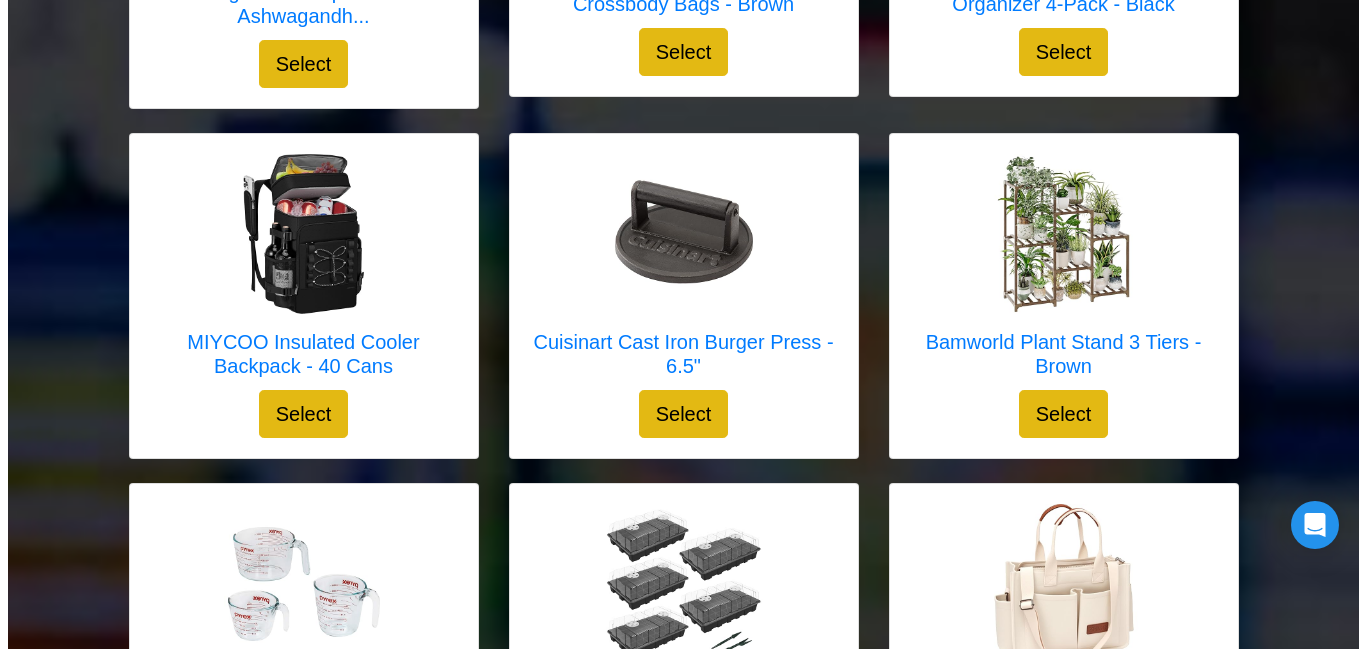 scroll, scrollTop: 1650, scrollLeft: 0, axis: vertical 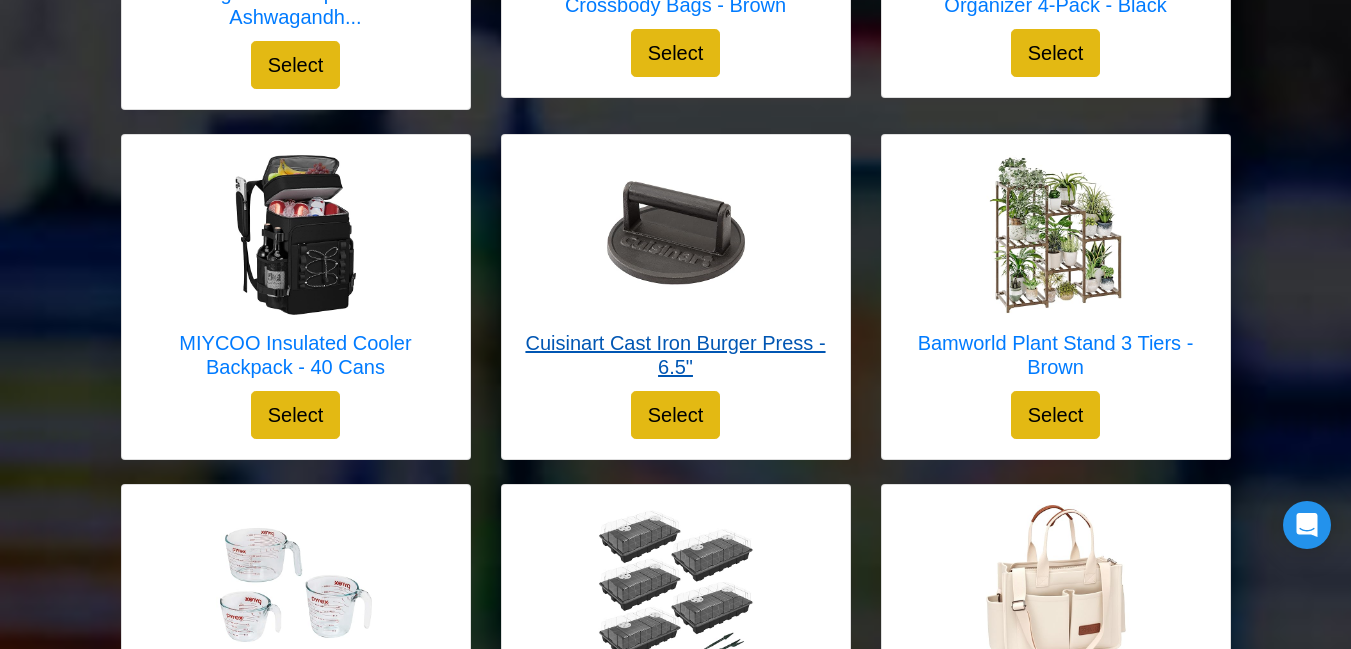 click at bounding box center (676, 235) 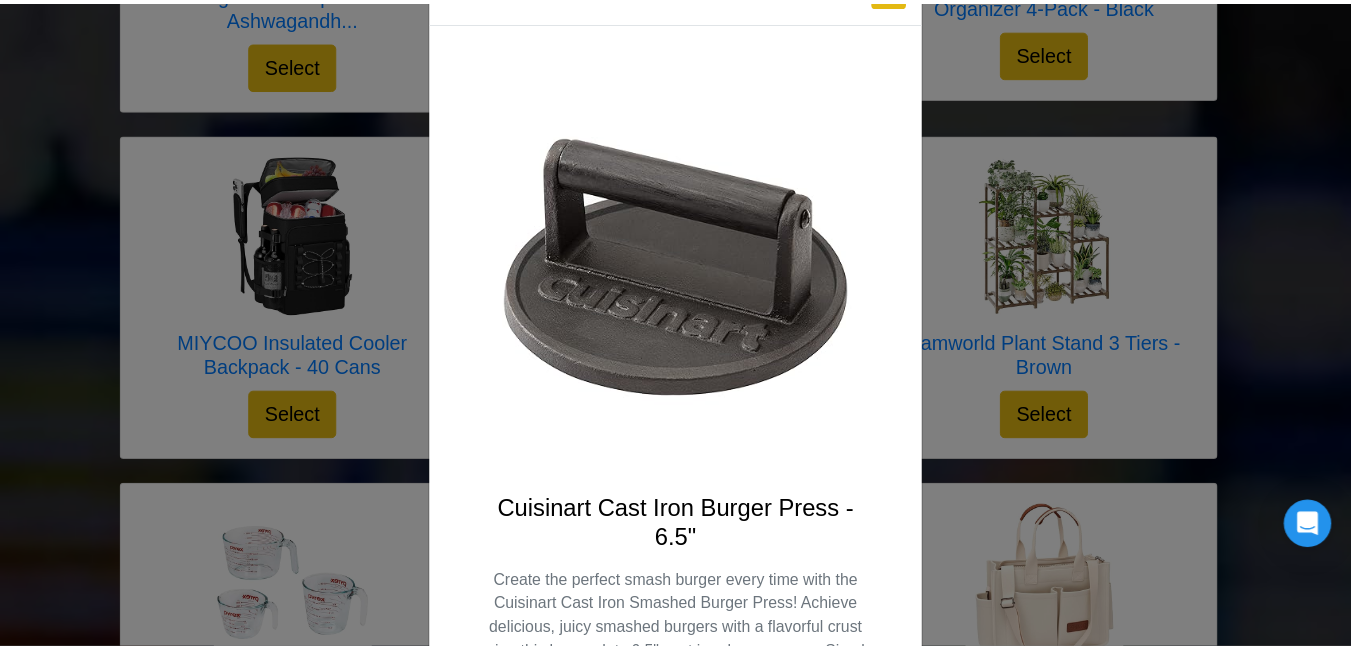 scroll, scrollTop: 0, scrollLeft: 0, axis: both 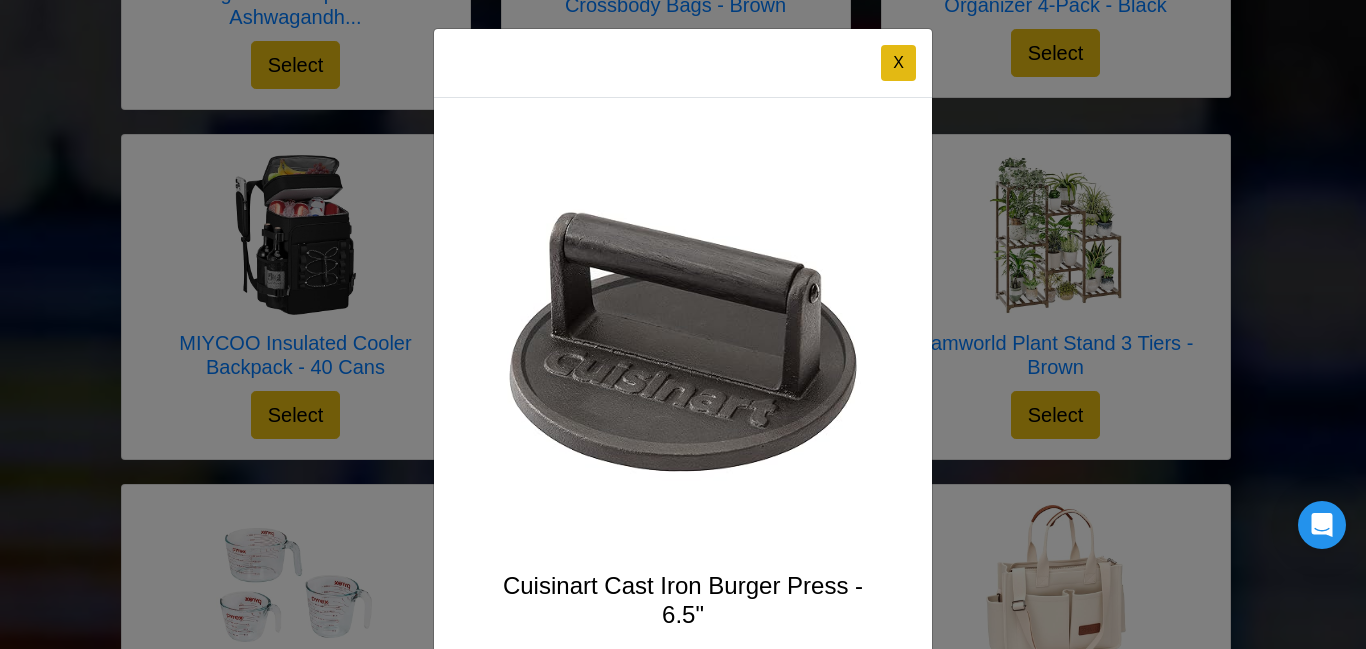 click on "X" at bounding box center [898, 63] 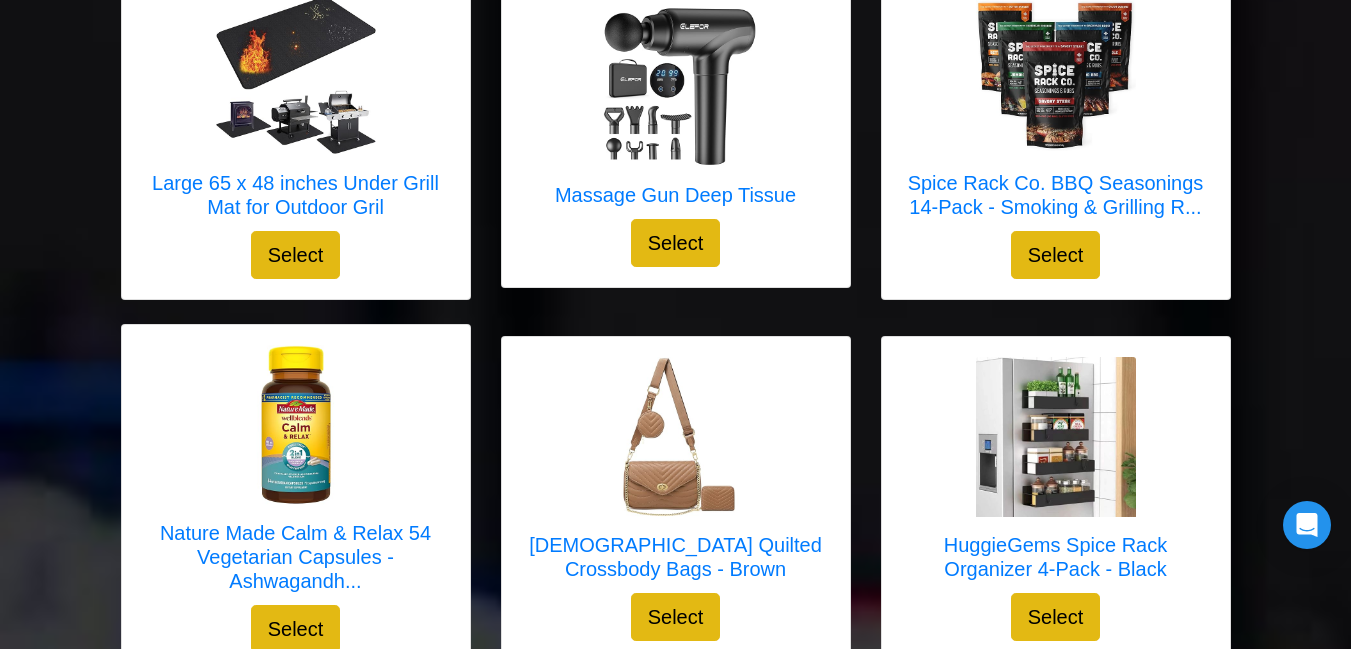 scroll, scrollTop: 1080, scrollLeft: 0, axis: vertical 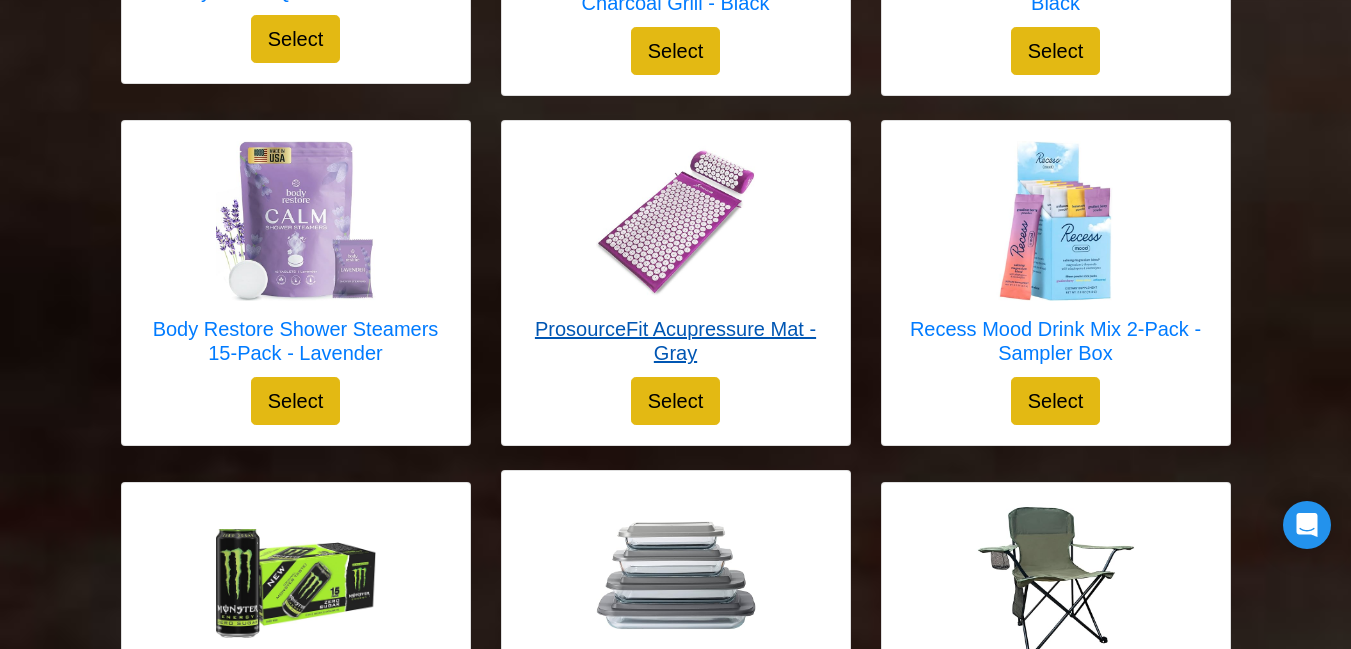 click at bounding box center [676, 221] 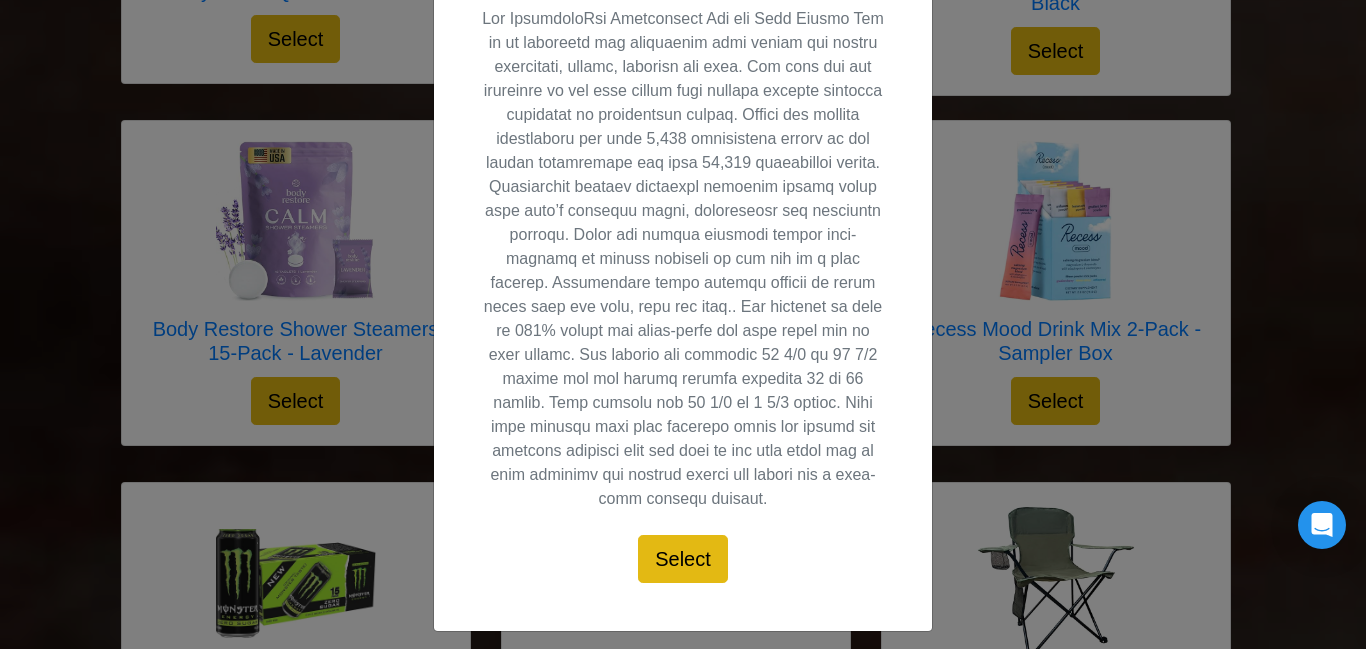 scroll, scrollTop: 620, scrollLeft: 0, axis: vertical 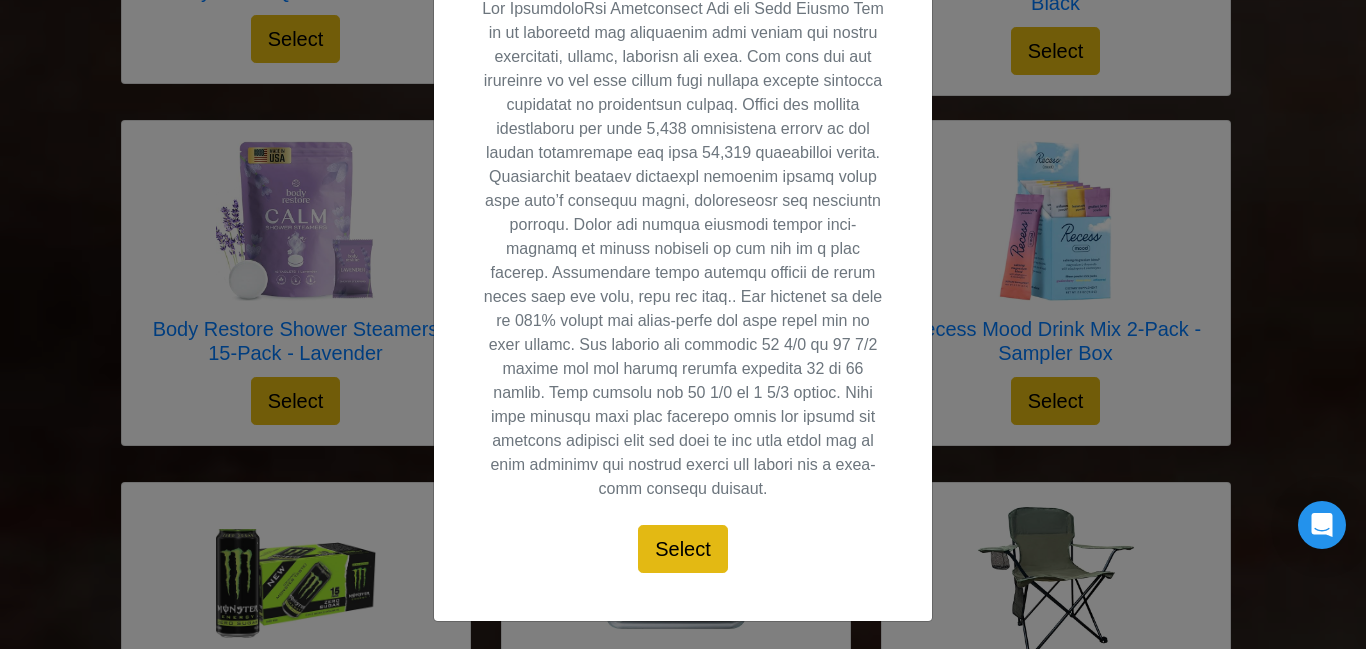 click on "Select" at bounding box center (683, 549) 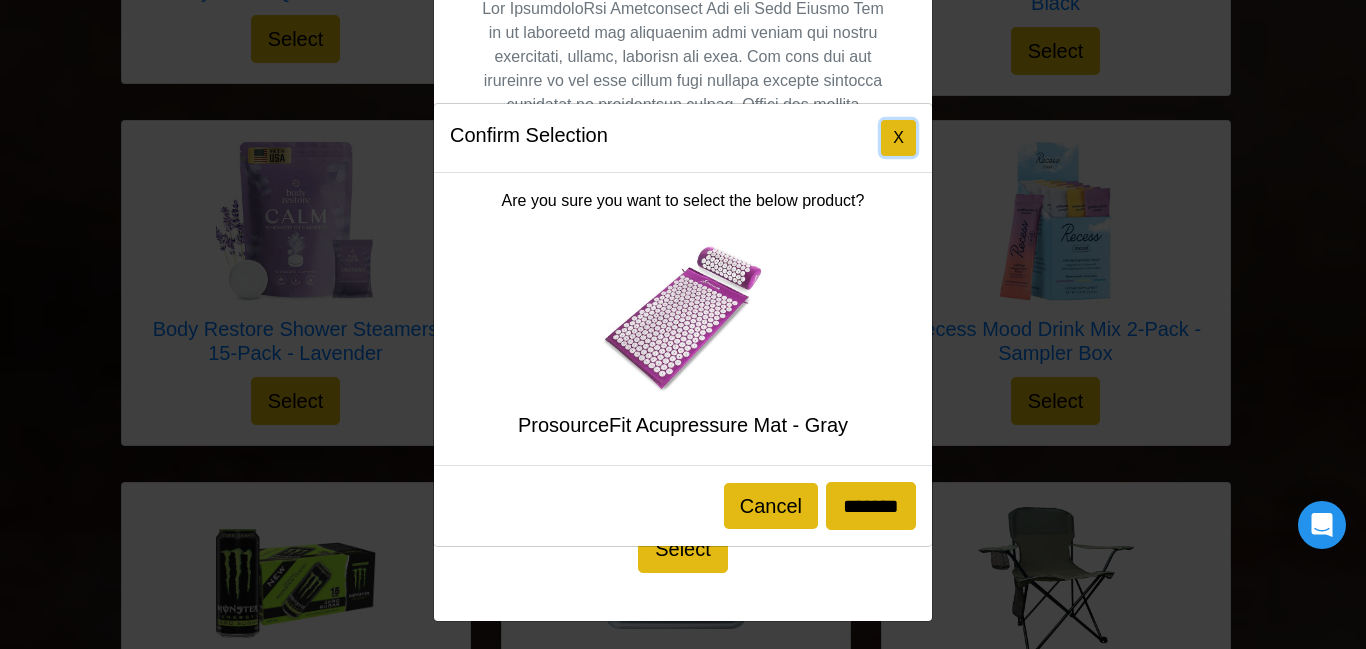 click on "X" at bounding box center [898, 138] 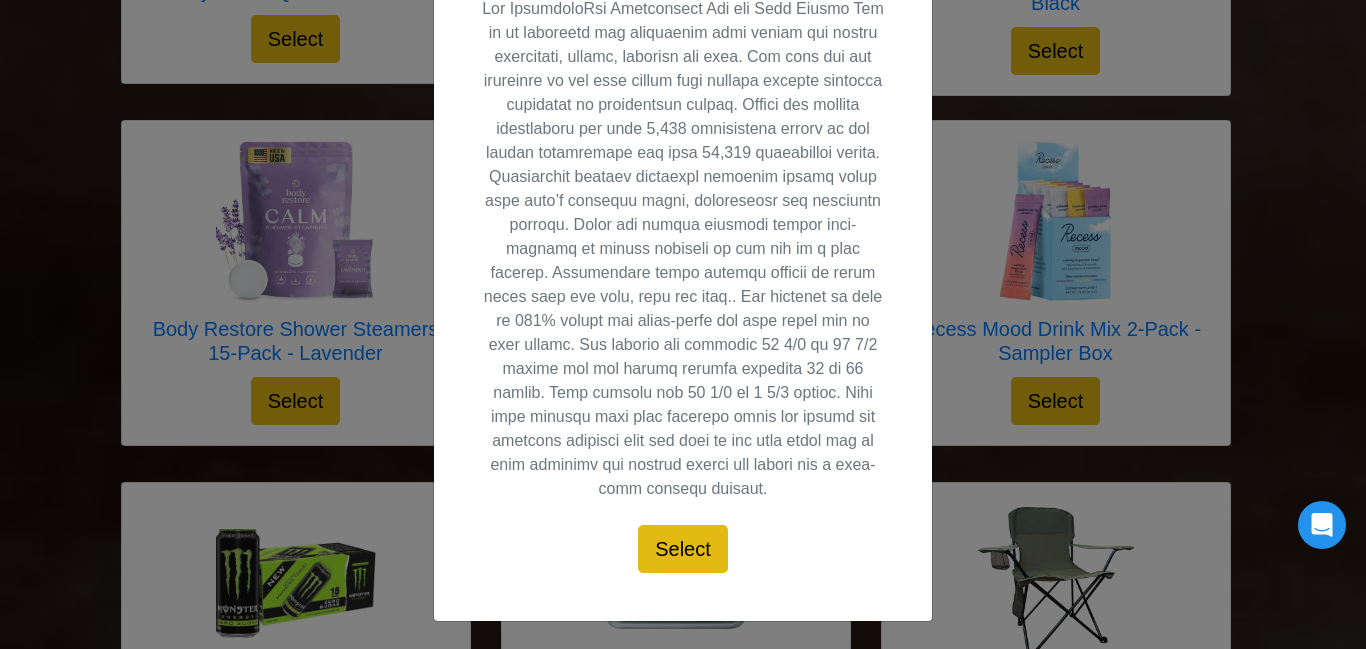 click on "ProsourceFit Acupressure Mat - Gray
Select" at bounding box center [683, 49] 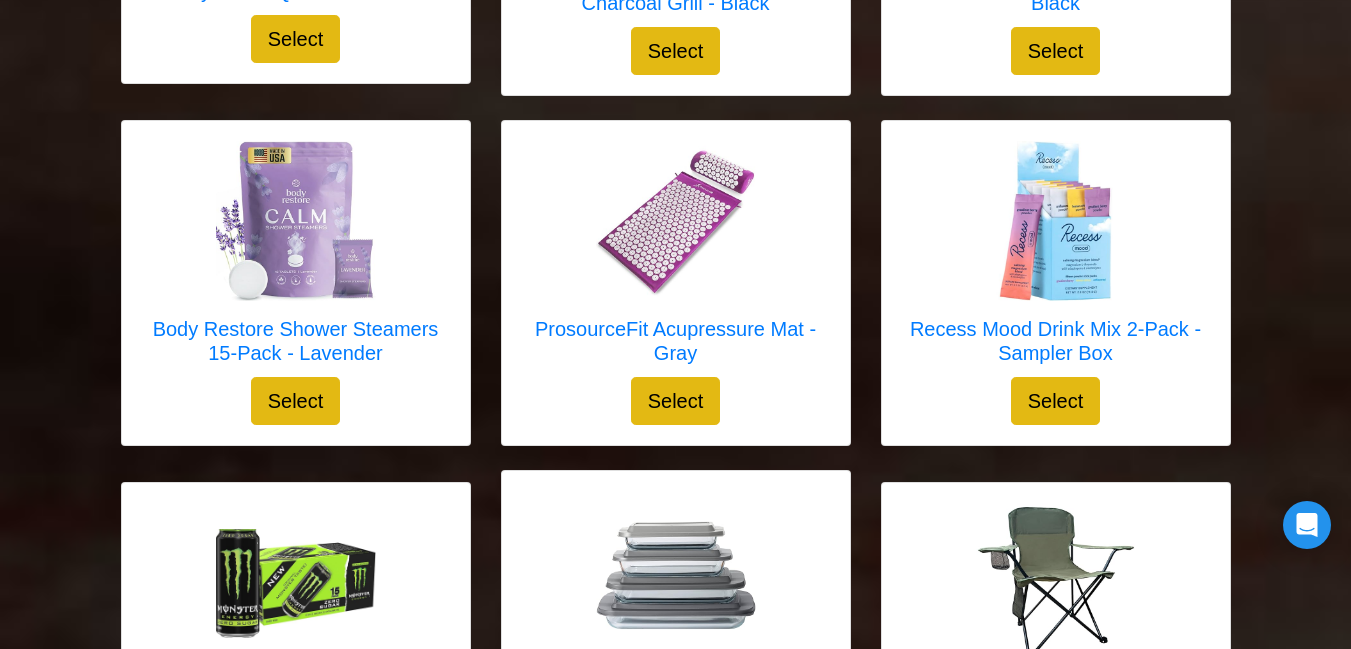 click on "Select" at bounding box center (676, 401) 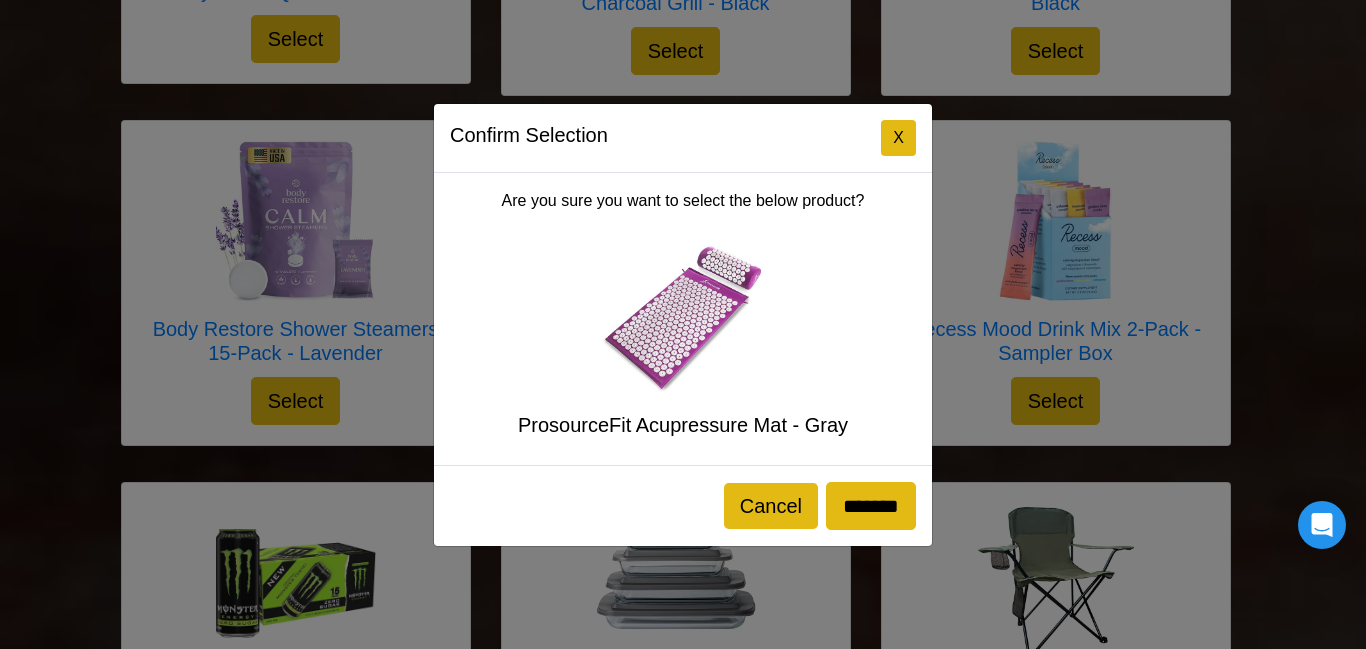 click on "X" at bounding box center (898, 138) 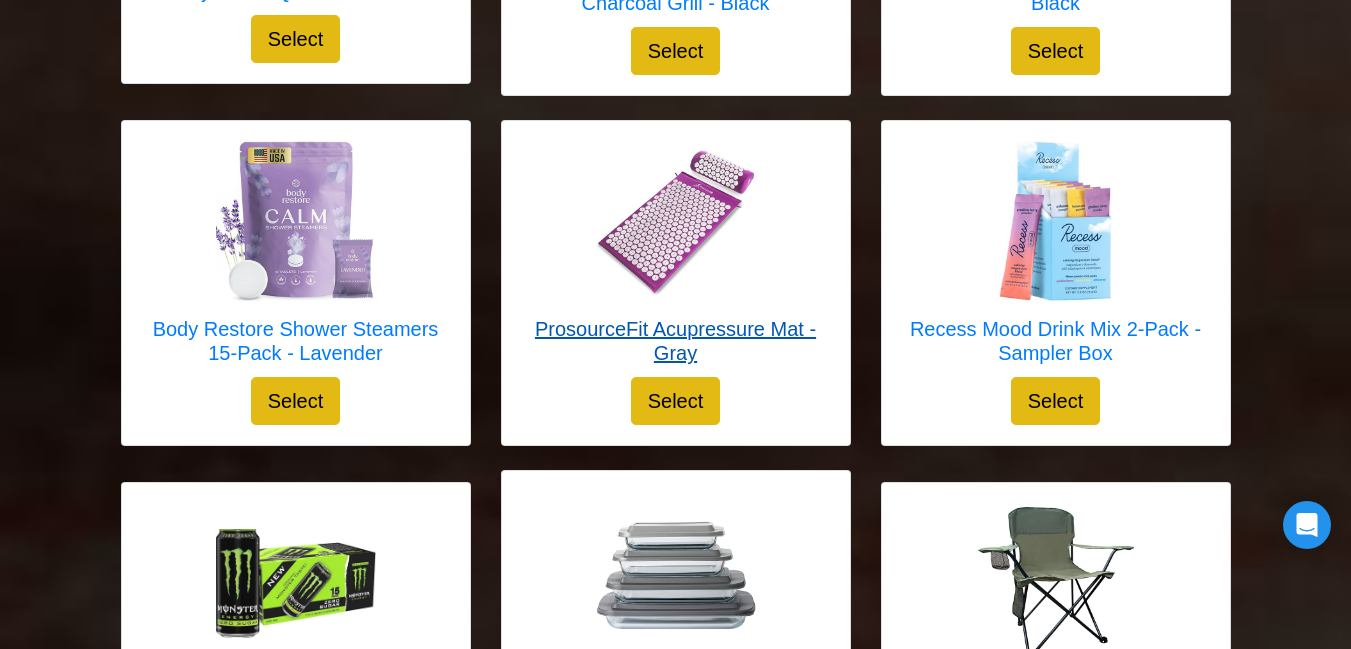click at bounding box center (676, 221) 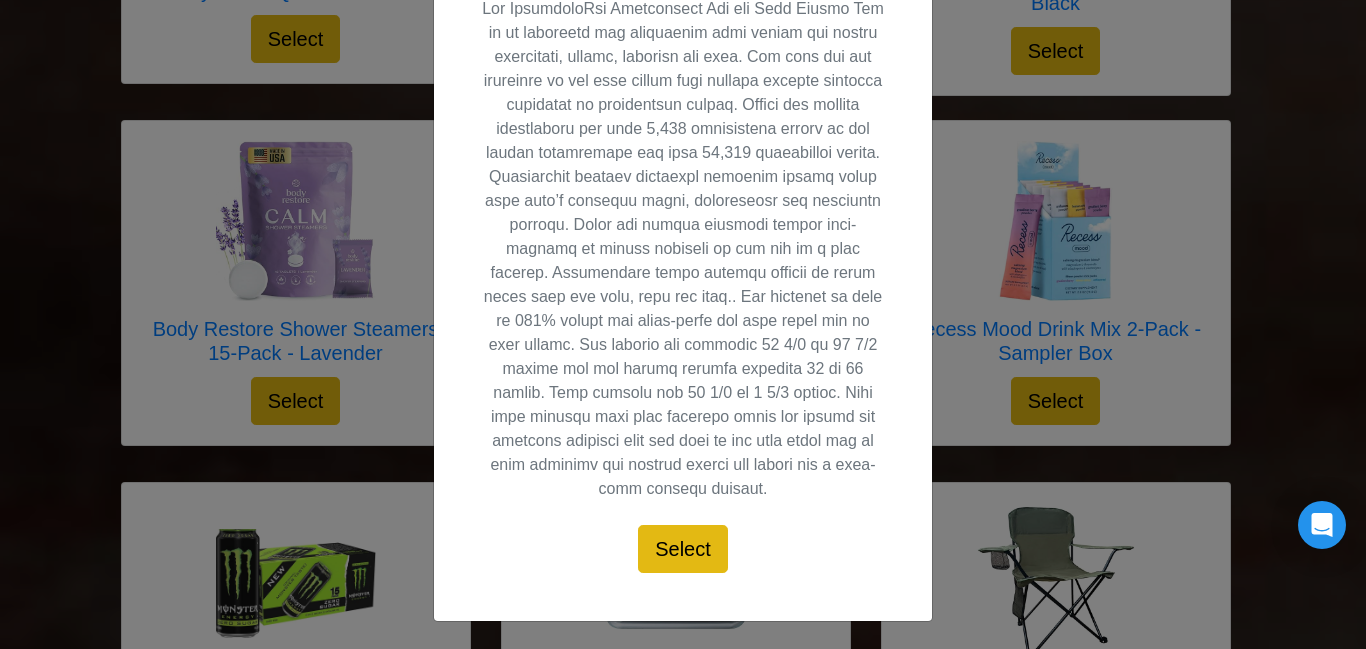 scroll, scrollTop: 0, scrollLeft: 0, axis: both 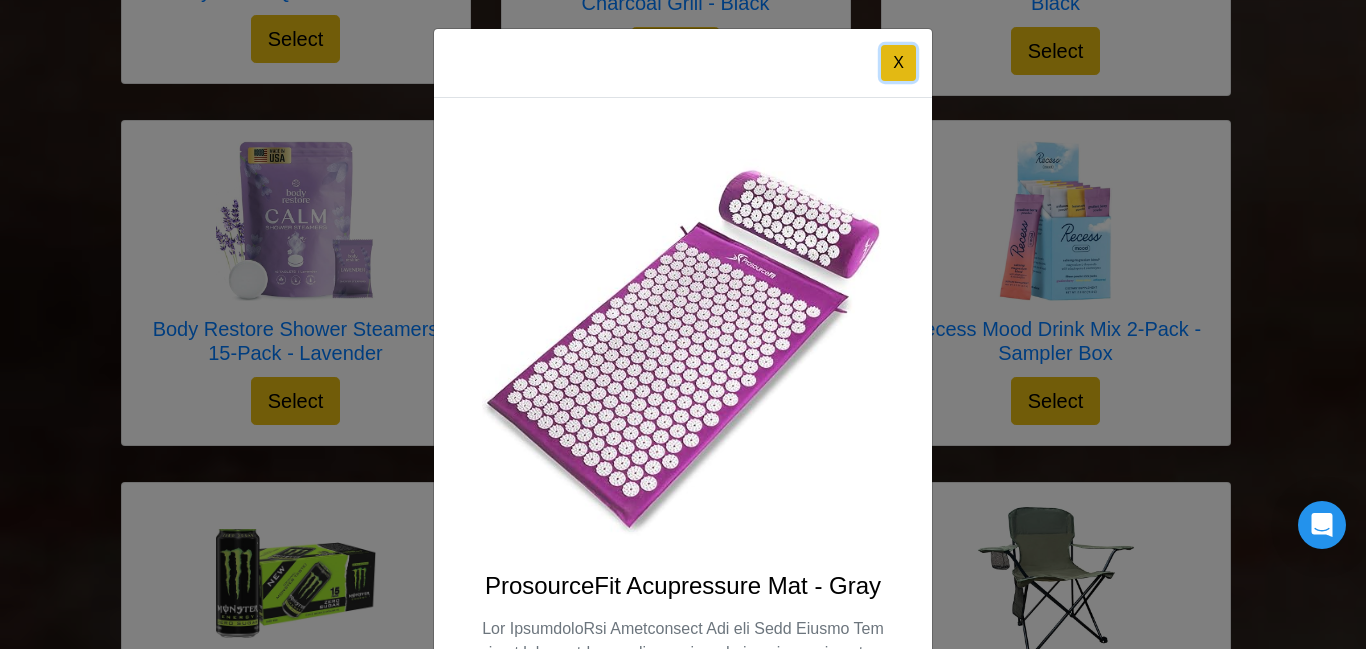 click on "X" at bounding box center (898, 63) 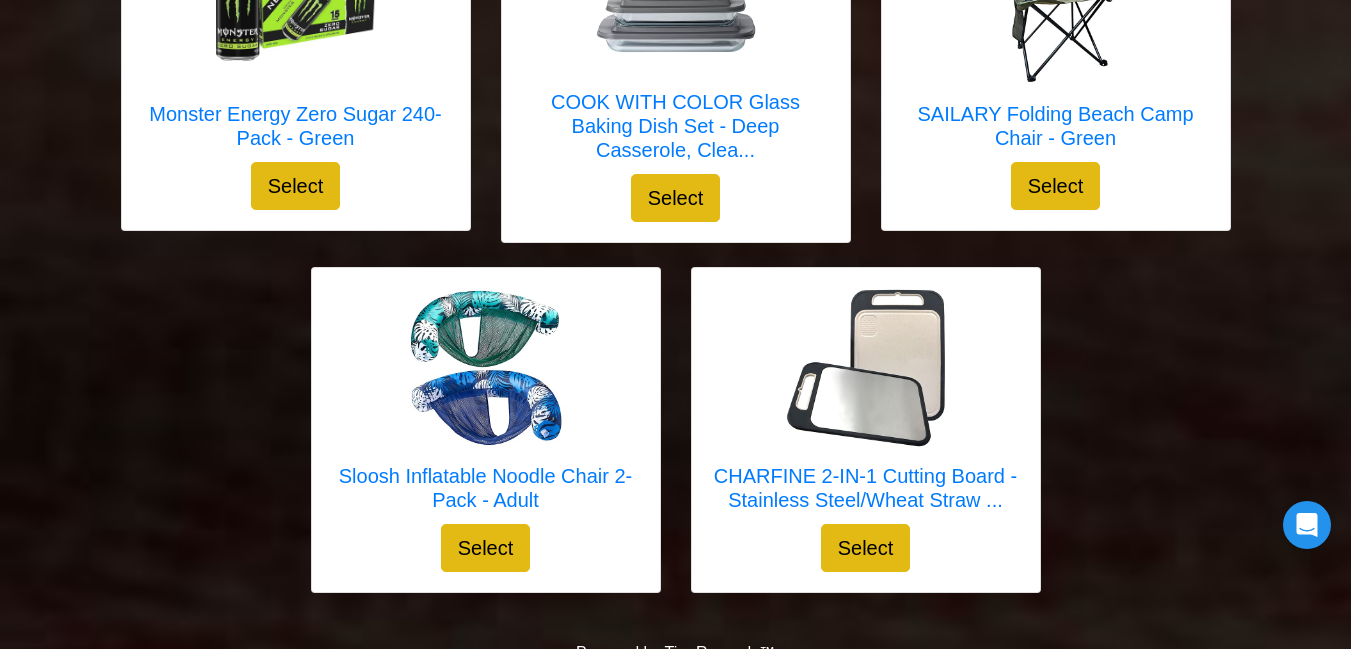 scroll, scrollTop: 5455, scrollLeft: 0, axis: vertical 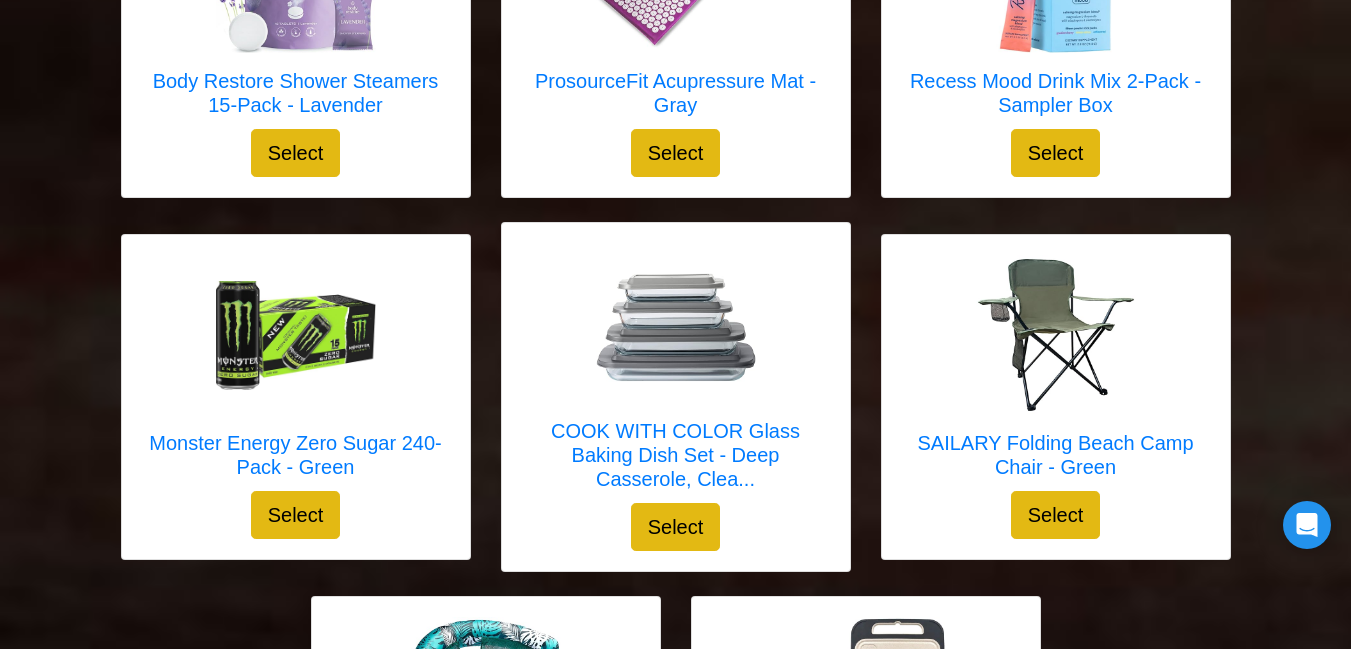click on "Purriko Refrigerator Deodorizer - 10 Years
Select
X
Purriko Refrigerator Deodorizer - 10 Years
An odor-eliminating product for refrigerator that you can use for many years.
Select
X" at bounding box center [676, -1914] 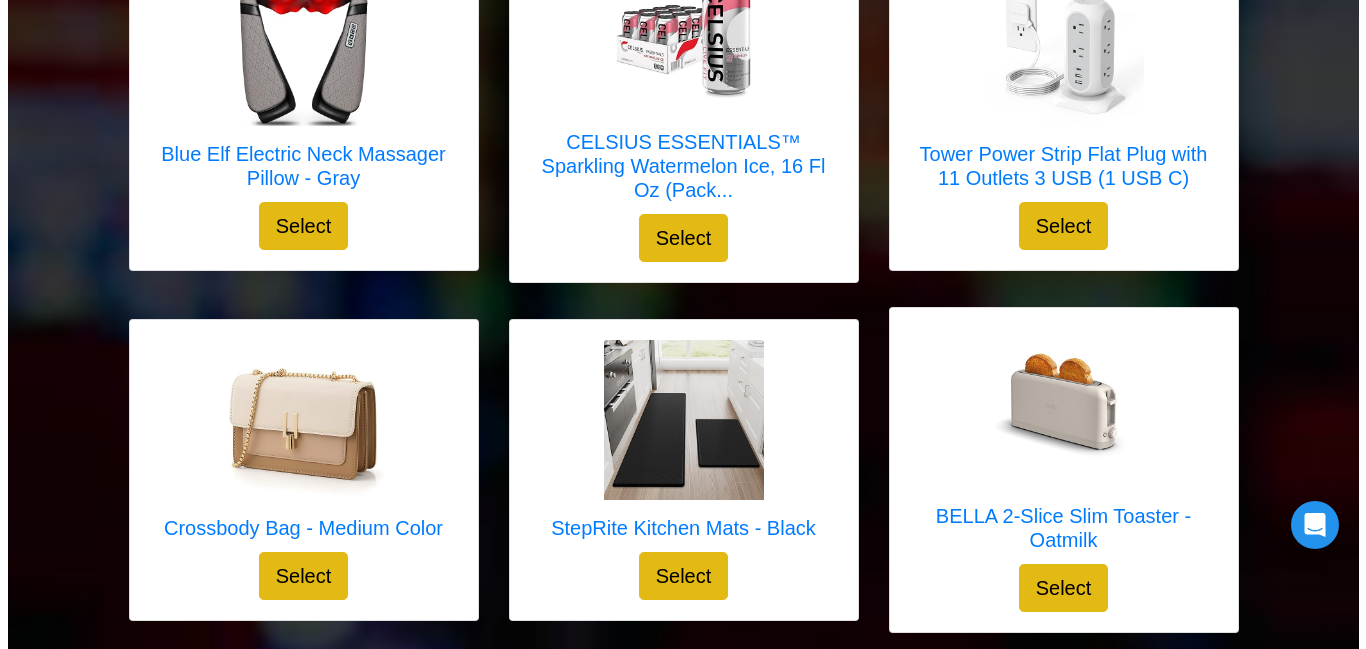 scroll, scrollTop: 2545, scrollLeft: 0, axis: vertical 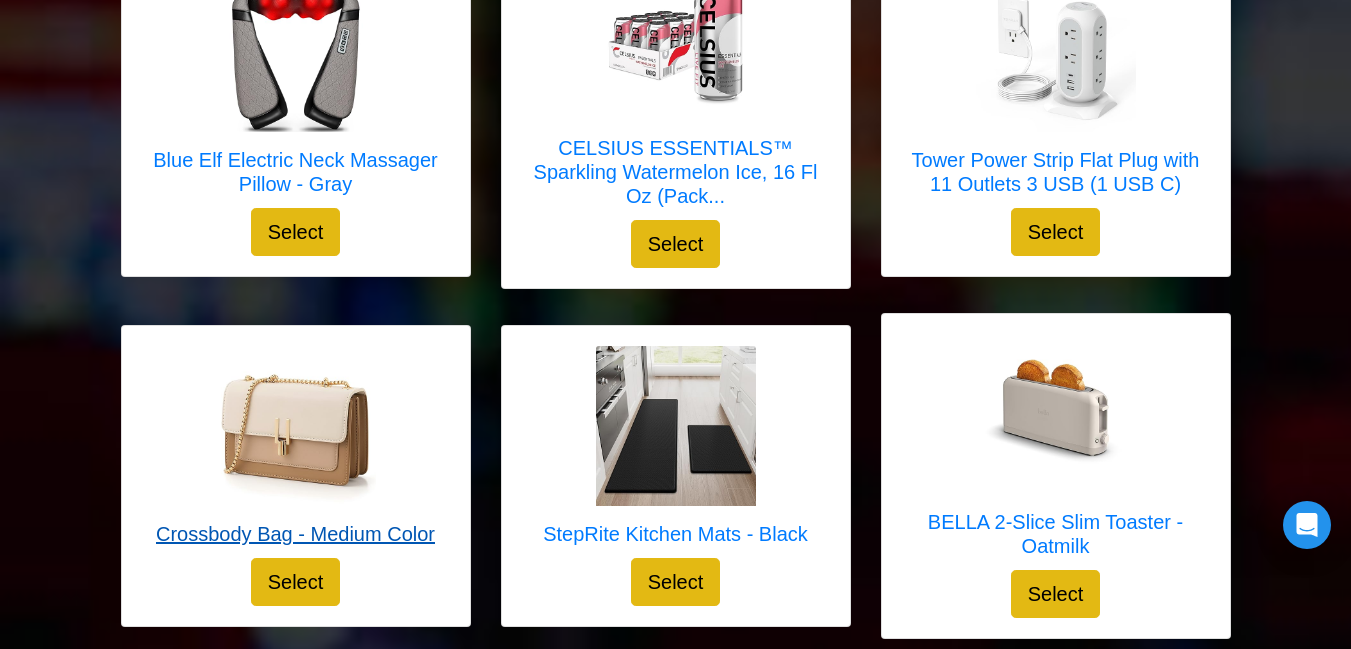click at bounding box center (296, 426) 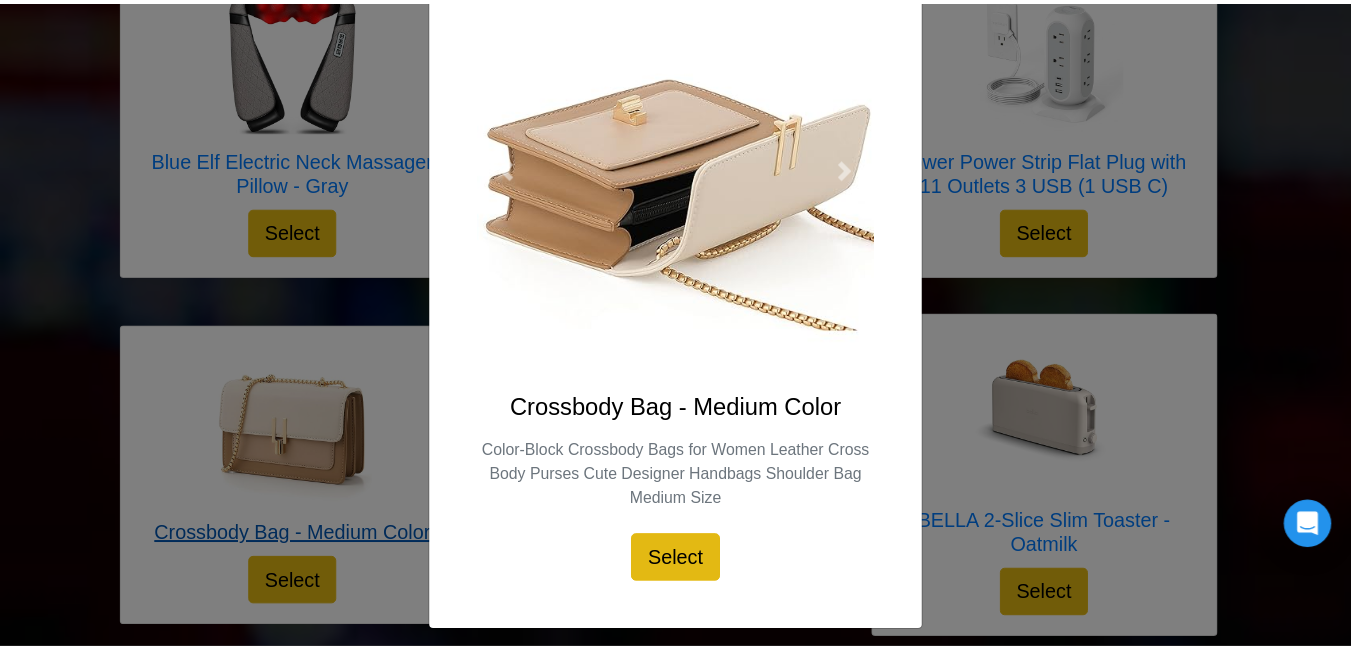 scroll, scrollTop: 189, scrollLeft: 0, axis: vertical 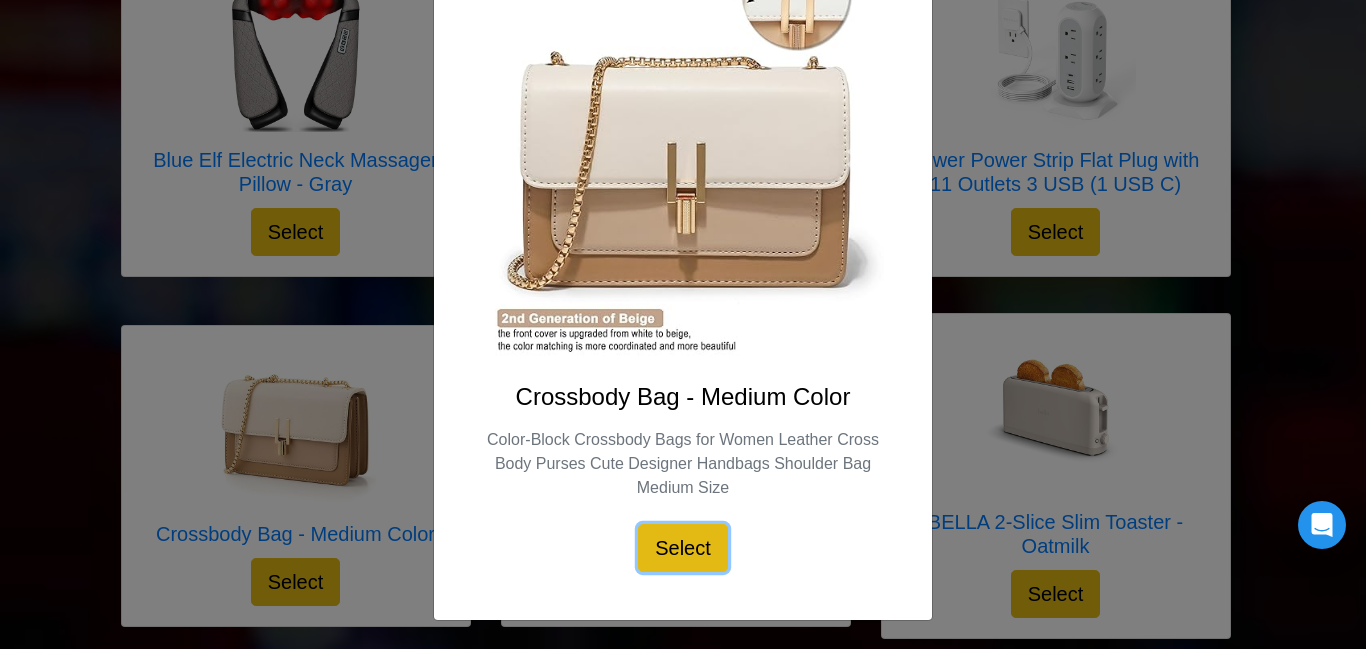 click on "Select" at bounding box center (683, 548) 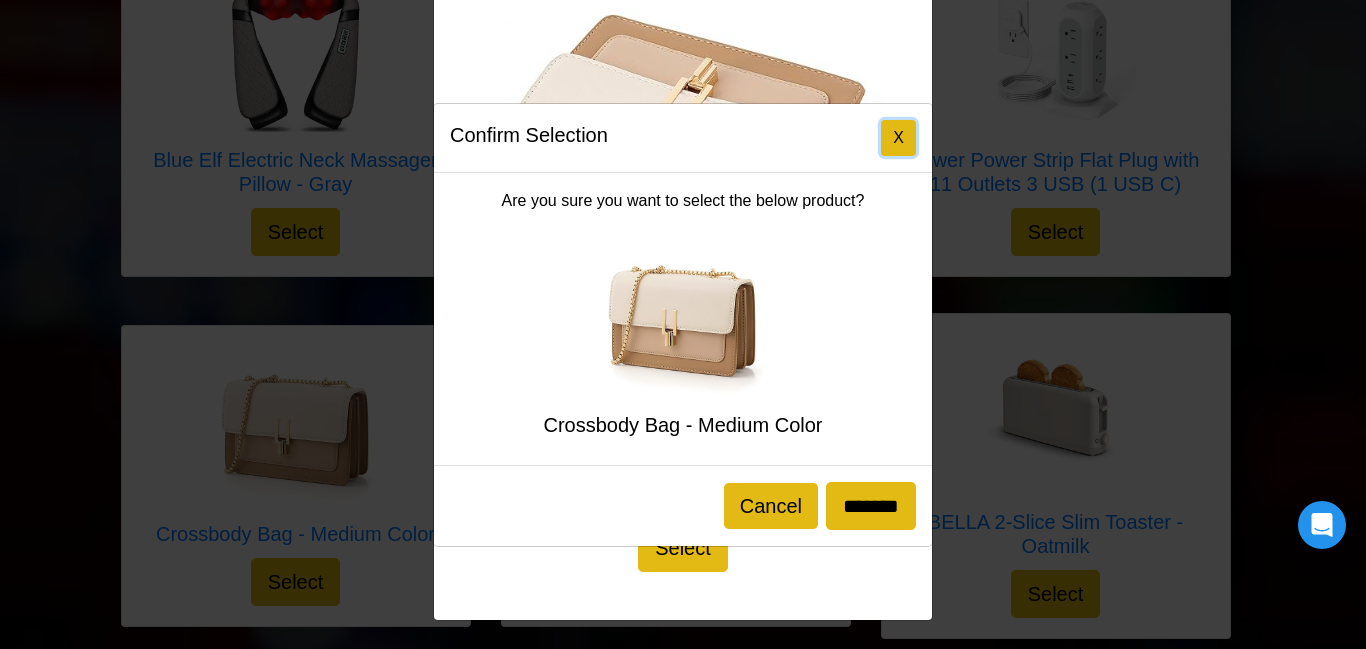 click on "X" at bounding box center [898, 138] 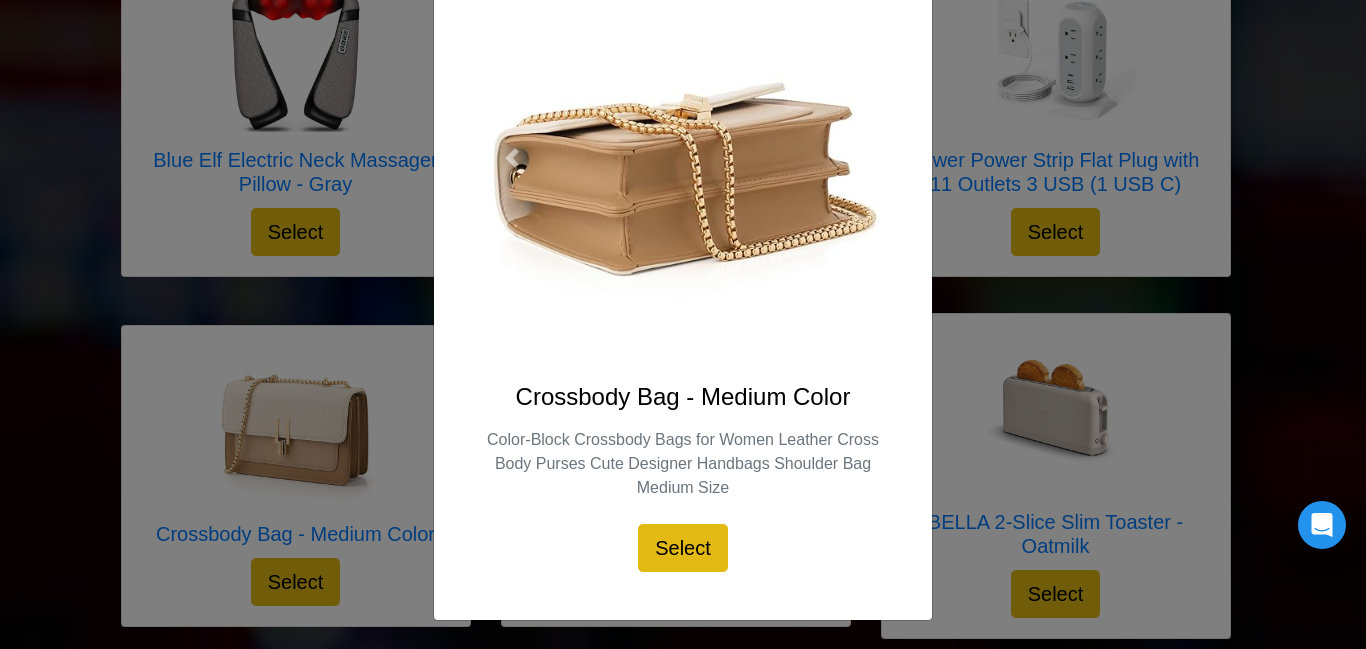 click on "X" at bounding box center (683, 324) 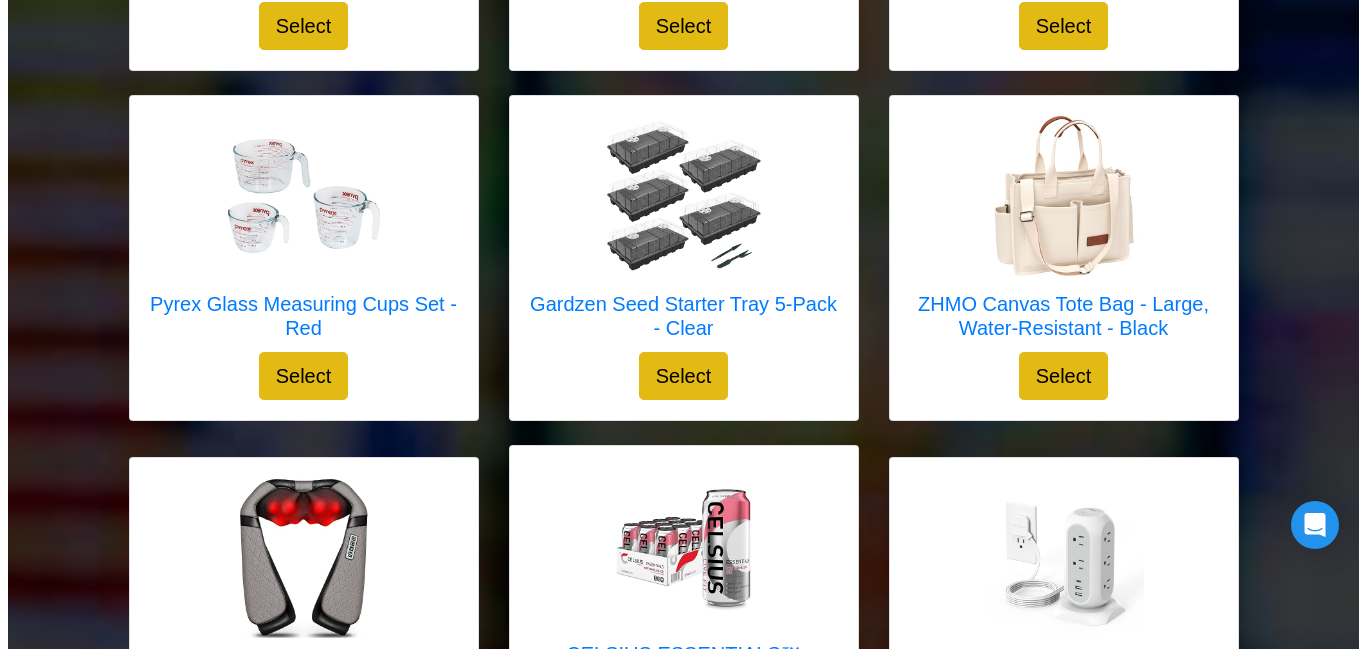 scroll, scrollTop: 2027, scrollLeft: 0, axis: vertical 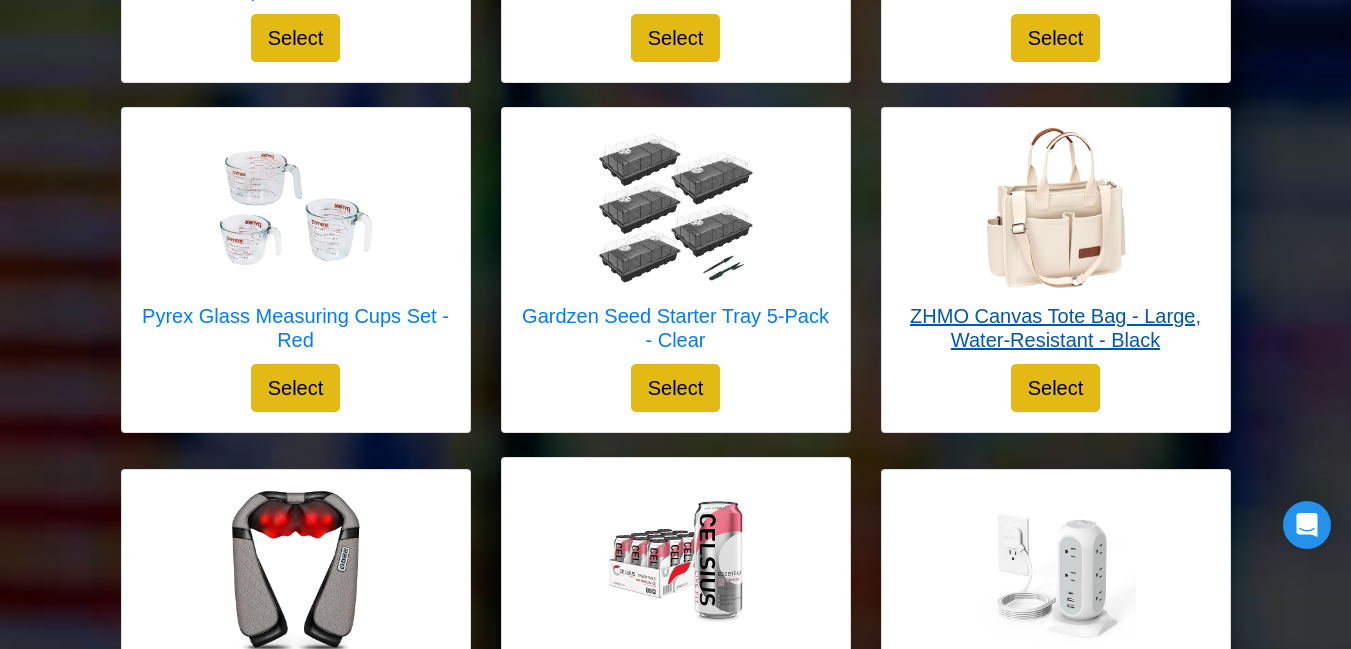 click at bounding box center (1056, 208) 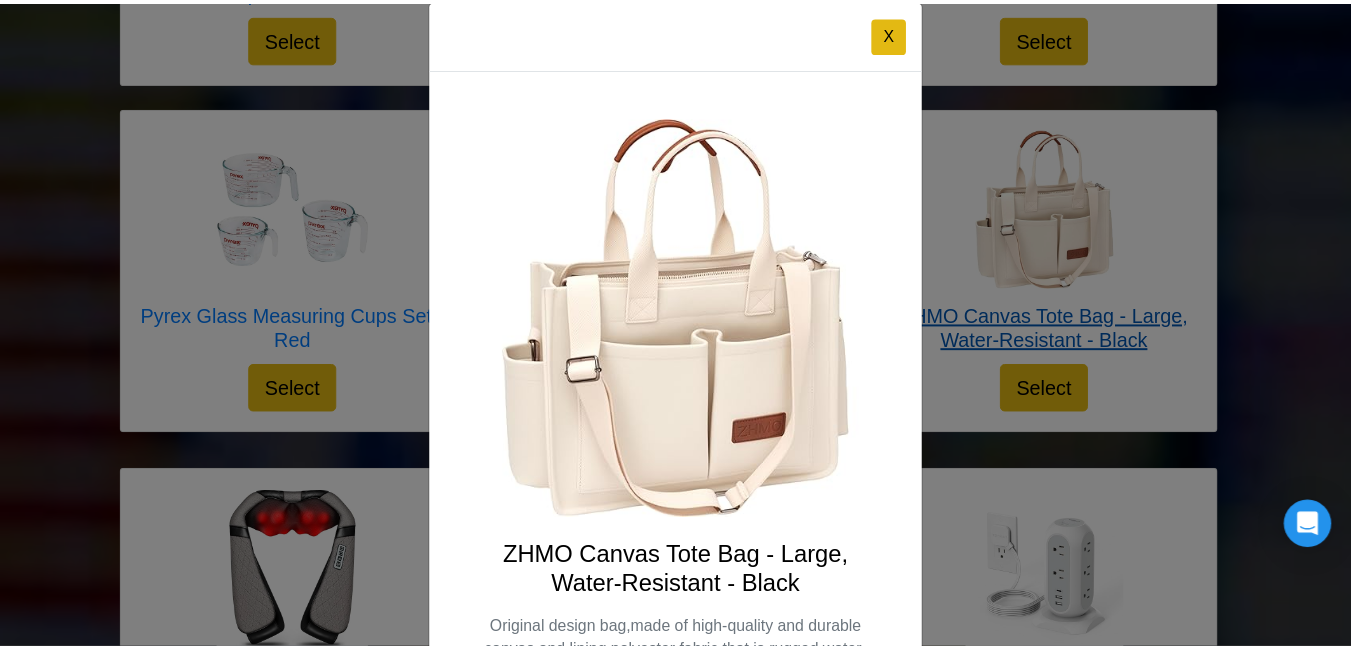 scroll, scrollTop: 24, scrollLeft: 0, axis: vertical 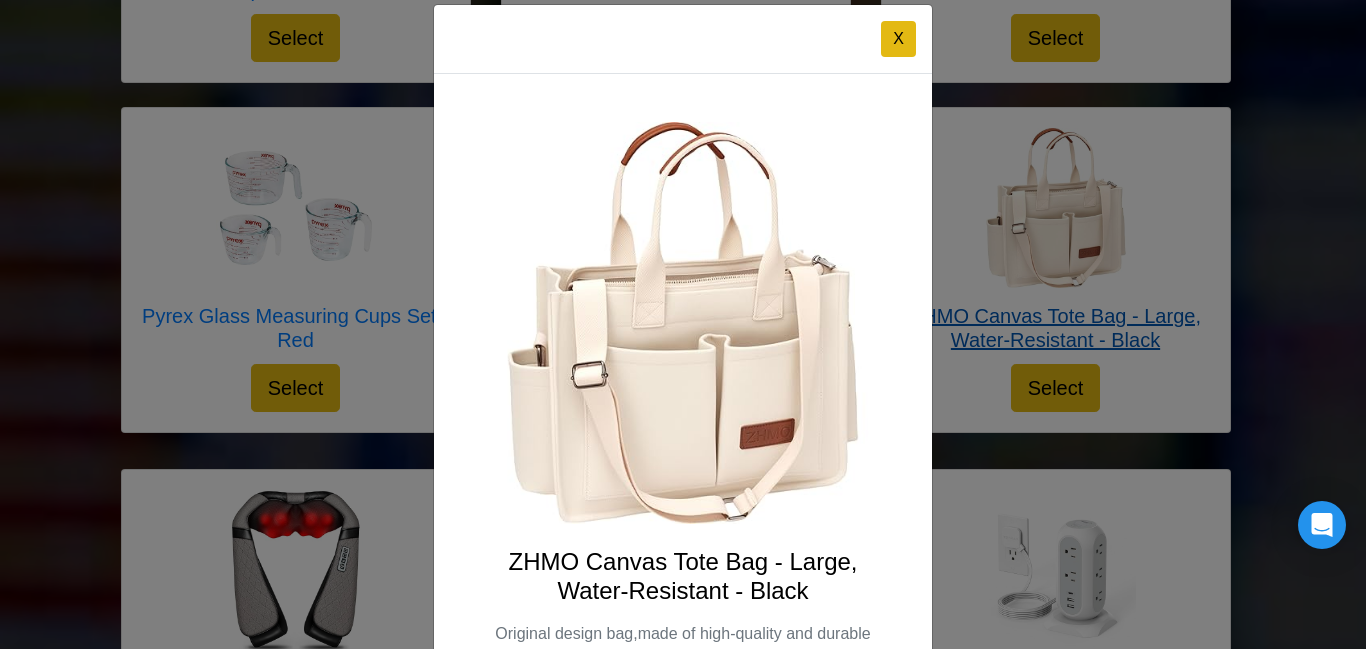 click on "X
ZHMO Canvas Tote Bag - Large, Water-Resistant - Black
Original design bag,made of high-quality and durable canvas and lining polyester fabric that is rugged,water-resistant,lightweight,and easy to clean.Perfect stitching help maintain its shape well even full loaded without collapsing.Large capacity can fit 15.3" laptop or tablet and all your essentials,suitable for work,daily use,student,college,gym,weekend,beach,and travel.With sturdy,comfortable and long top handle for shoulder carrying as versatile tote and carry-on bag.Also Designed with adjustable and removable strap for crossbody wear as cross body bag.
Select" at bounding box center [683, 324] 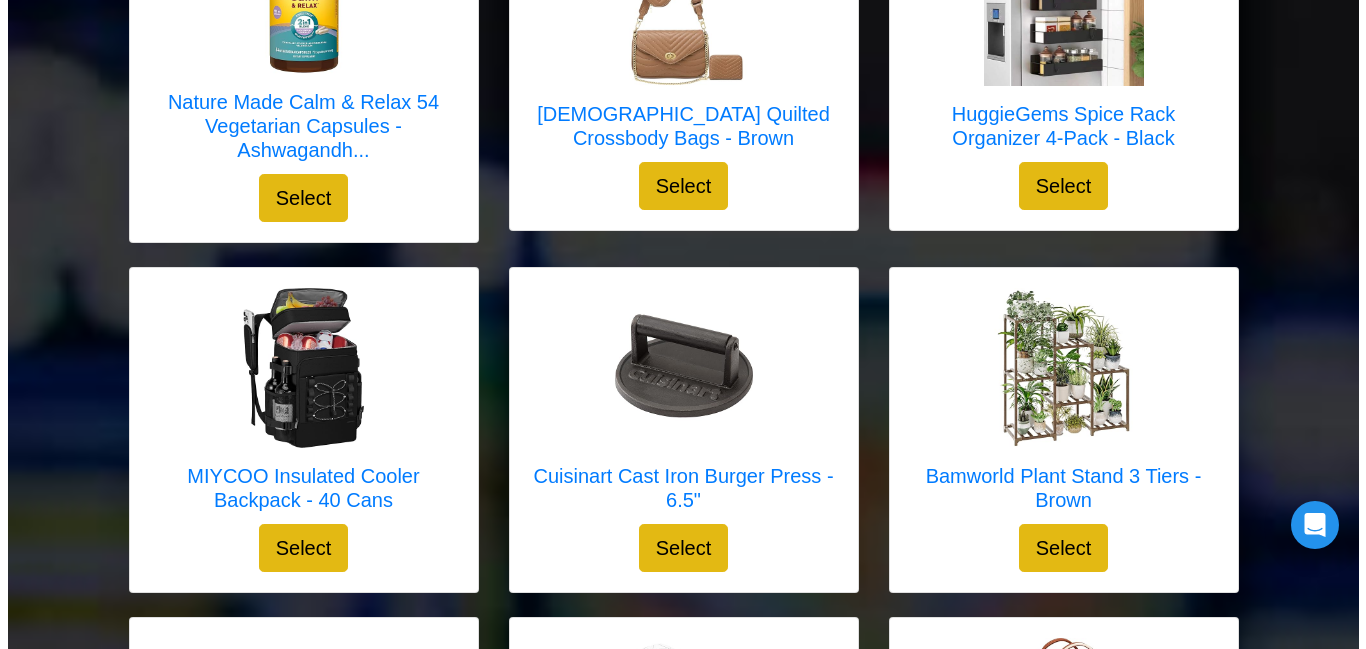 scroll, scrollTop: 1383, scrollLeft: 0, axis: vertical 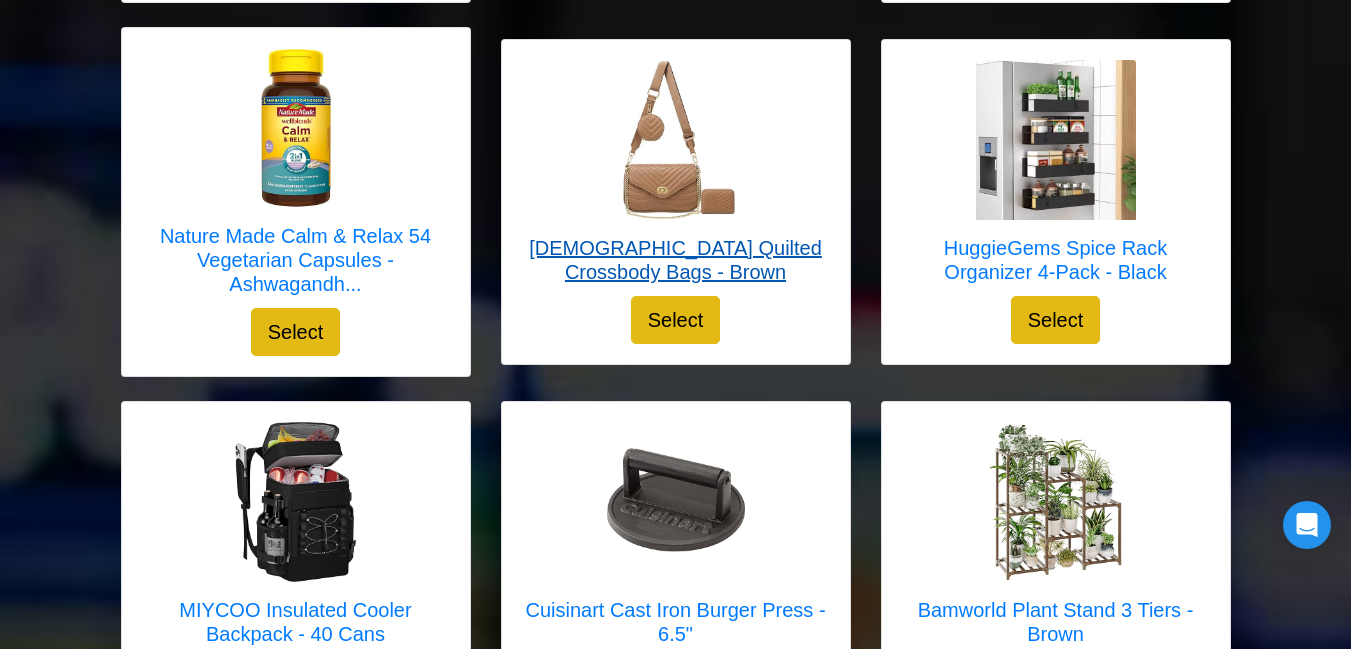 click at bounding box center [676, 140] 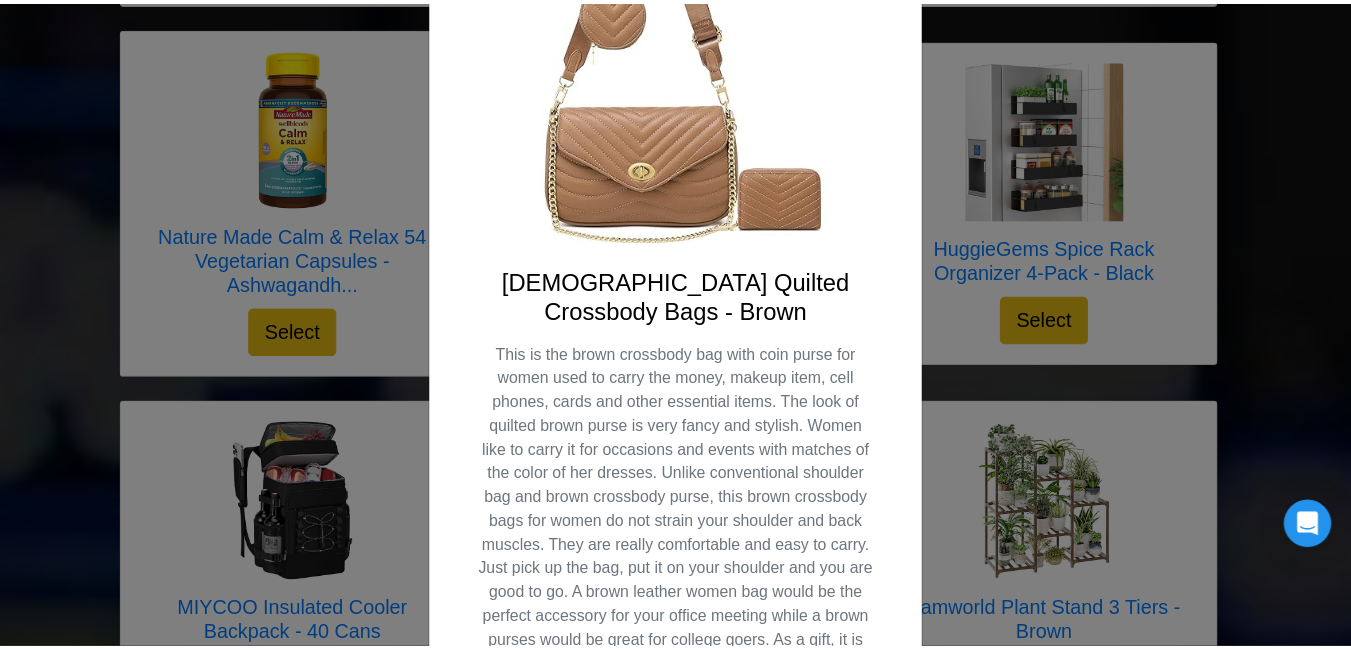 scroll, scrollTop: 302, scrollLeft: 0, axis: vertical 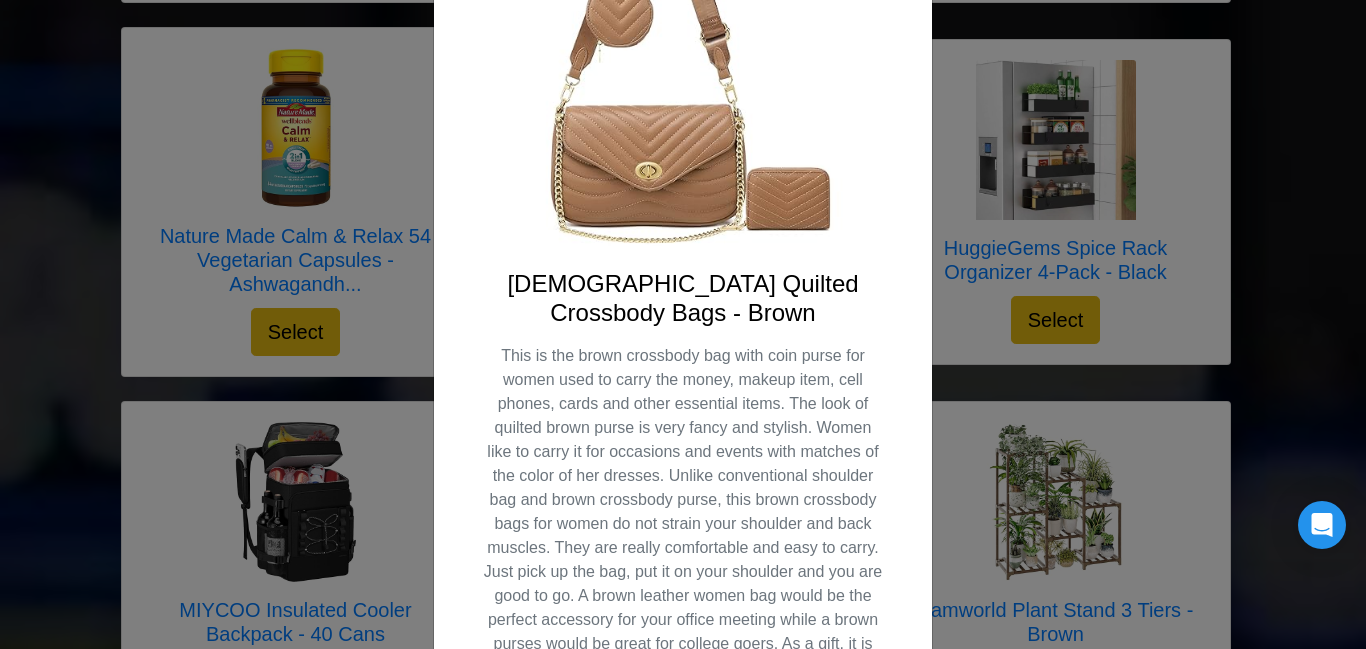click on "X
JEEHAN Quilted Crossbody Bags - Brown
This is the brown crossbody bag with coin purse for women used to carry the money, makeup item, cell phones, cards and other essential items. The look of quilted brown purse is very fancy and stylish. Women like to carry it for occasions and events with matches of the color of her dresses. Unlike conventional shoulder bag and brown crossbody purse, this brown crossbody bags for women do not strain your shoulder and back muscles. They are really comfortable and easy to carry. Just pick up the bag, put it on your shoulder and you are good to go. A brown leather women bag would be the perfect accessory for your office meeting while a brown purses would be great for college goers. As a gift, it is more elegant and generous." at bounding box center [683, 324] 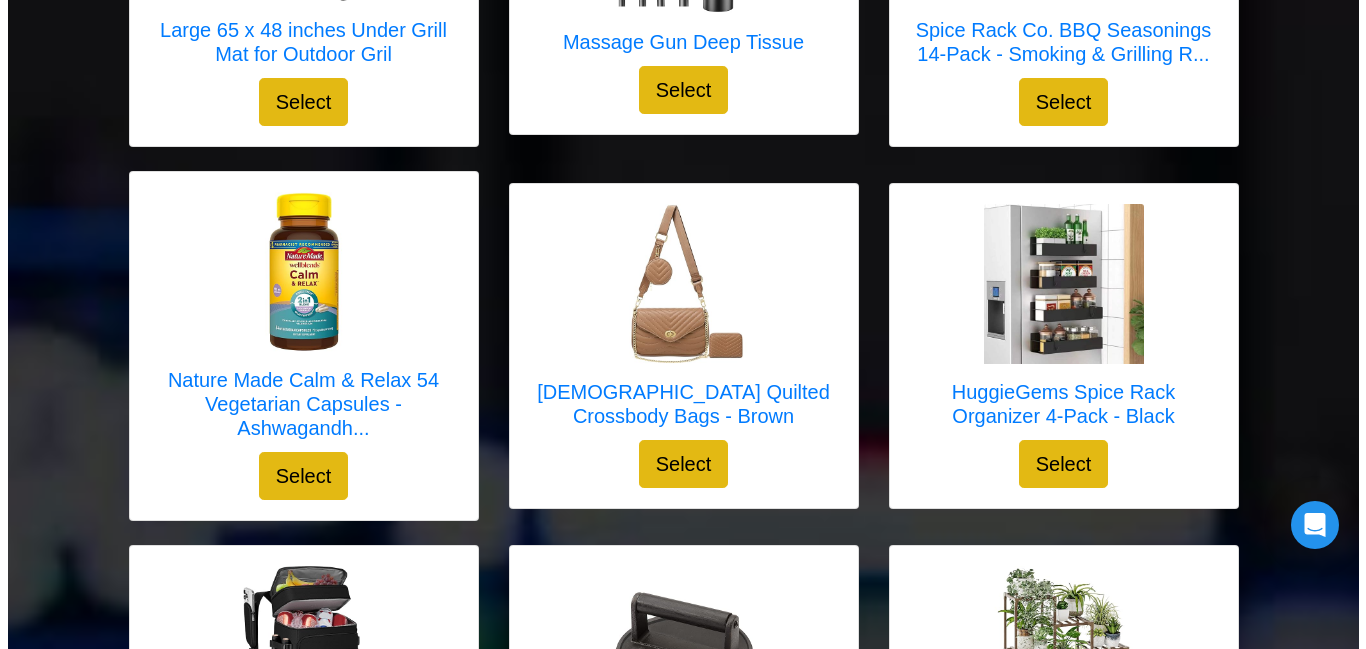 scroll, scrollTop: 1238, scrollLeft: 0, axis: vertical 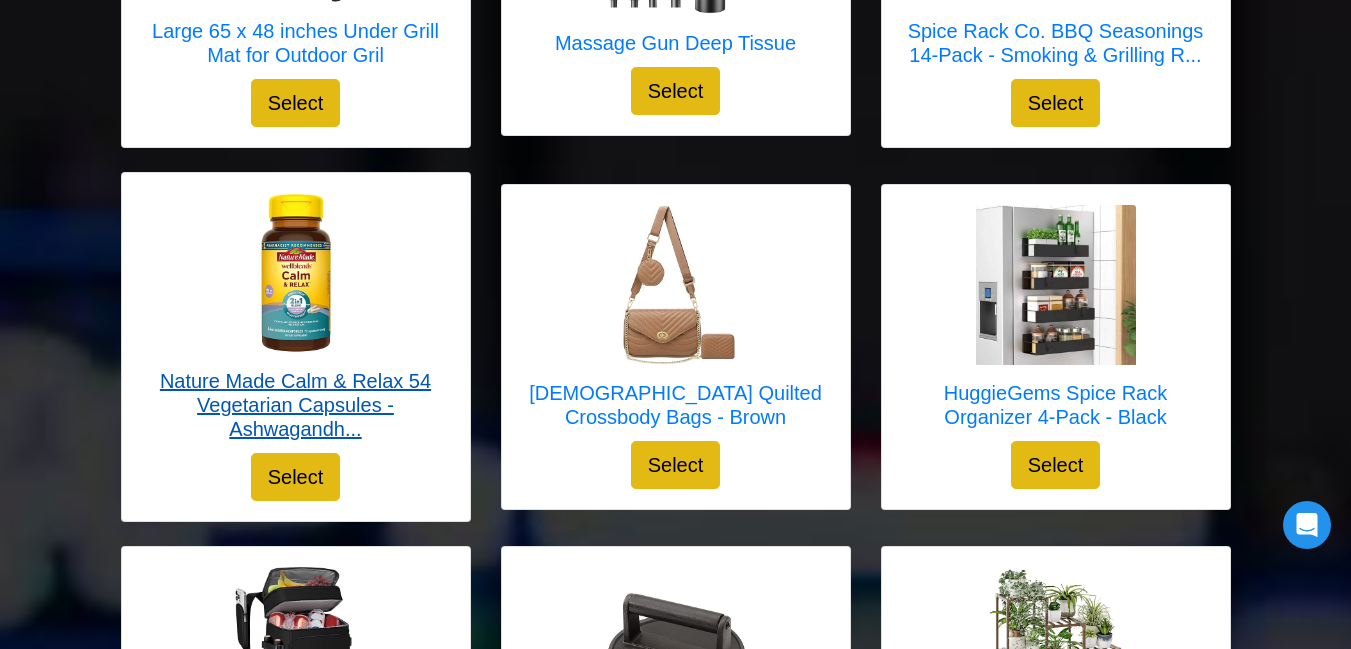 click at bounding box center (296, 273) 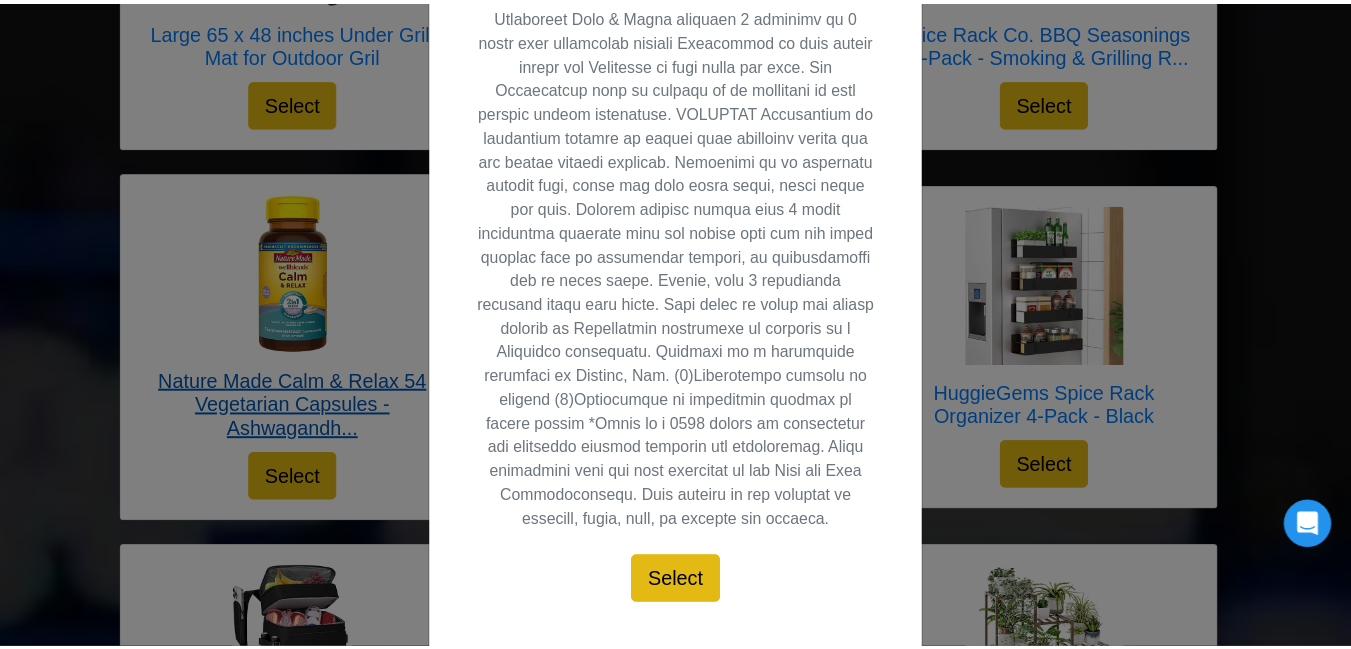 scroll, scrollTop: 726, scrollLeft: 0, axis: vertical 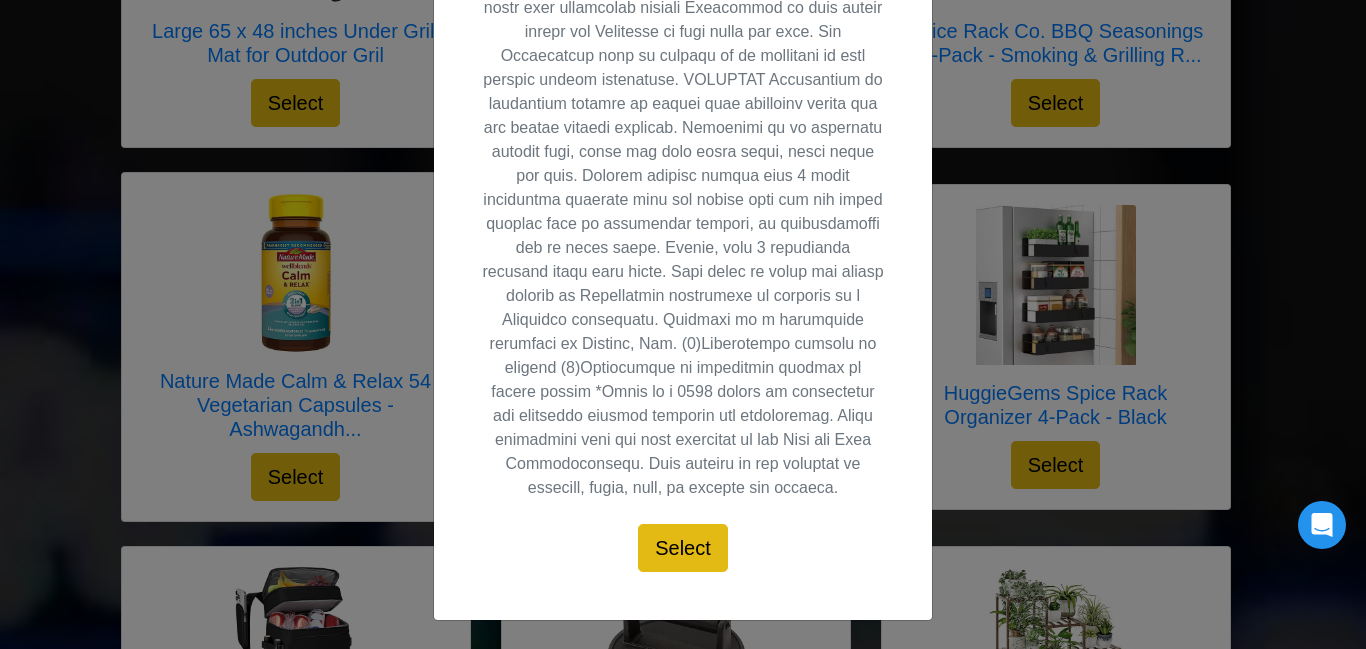 click on "X
Nature Made Calm & Relax 54 Vegetarian Capsules - Ashwagandha, Magnesium
Select" at bounding box center (683, 324) 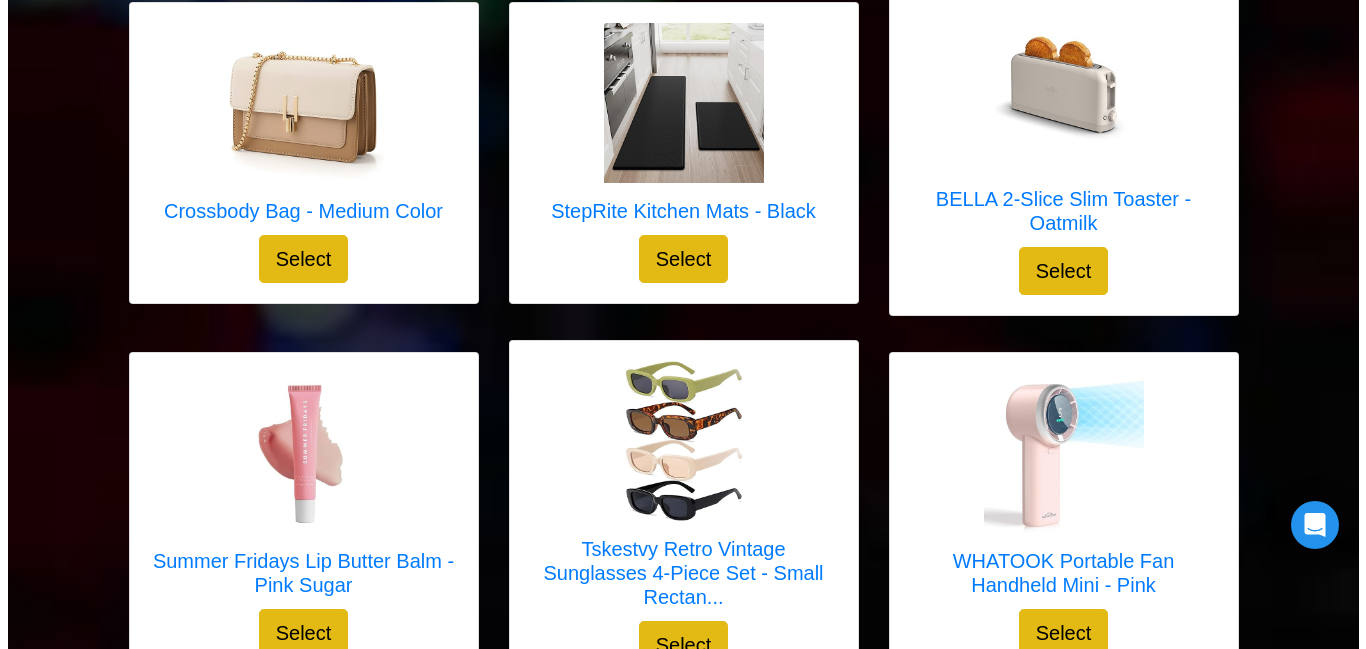 scroll, scrollTop: 2879, scrollLeft: 0, axis: vertical 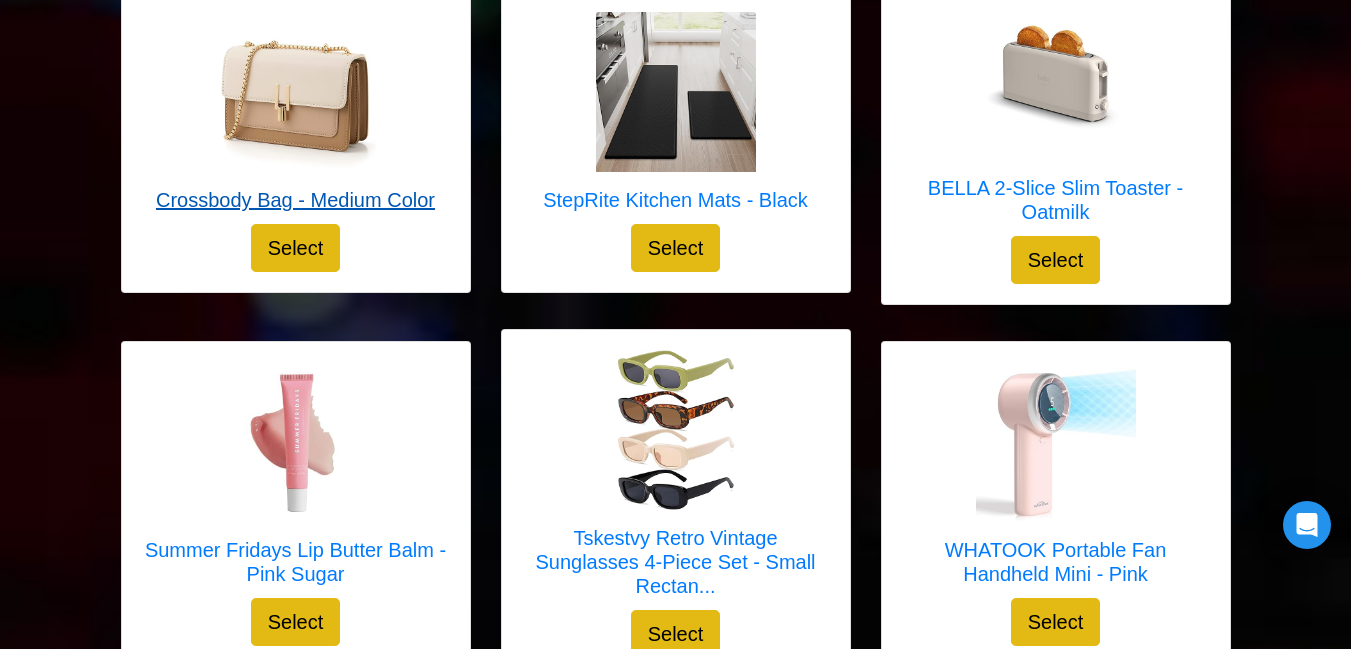click at bounding box center (295, 92) 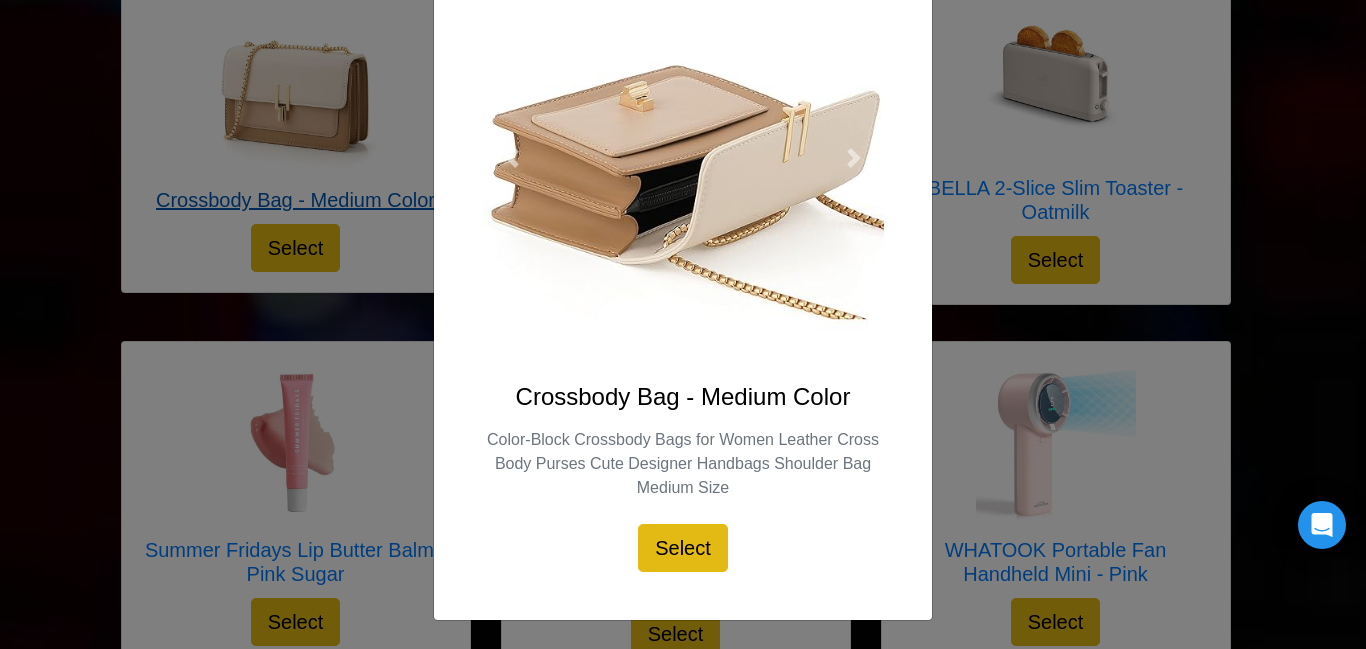 scroll, scrollTop: 0, scrollLeft: 0, axis: both 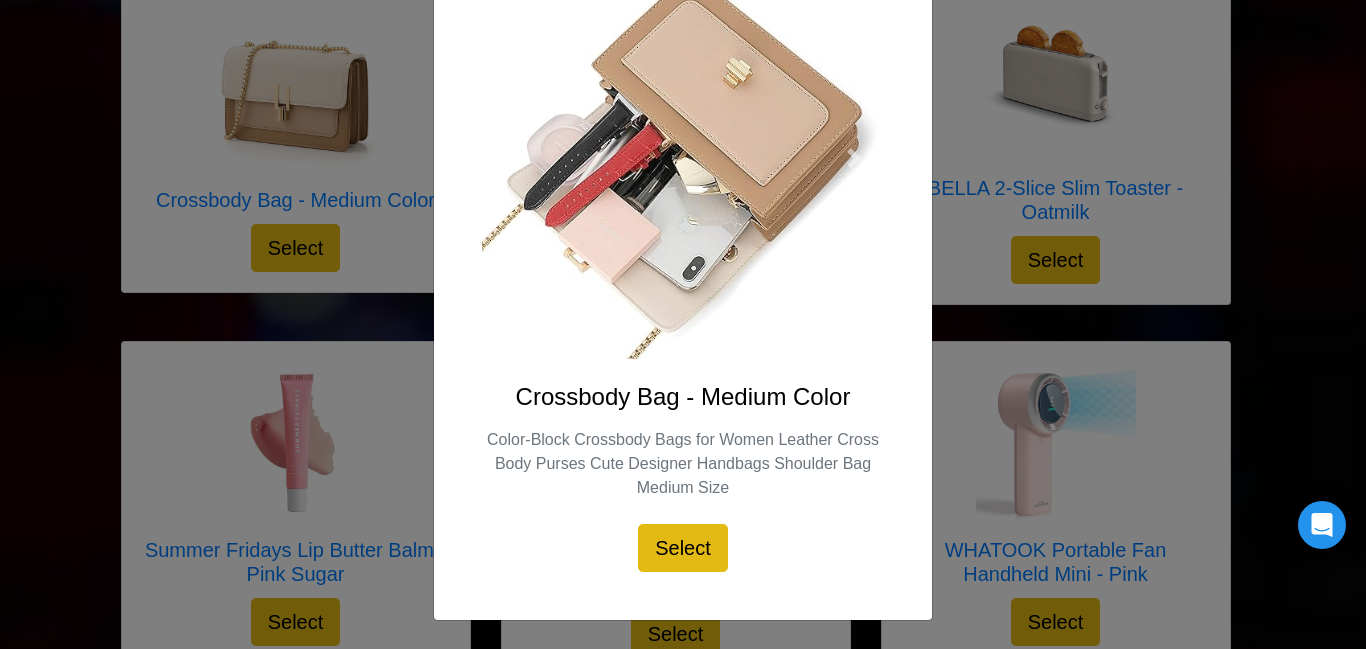 click on "X" at bounding box center [683, 324] 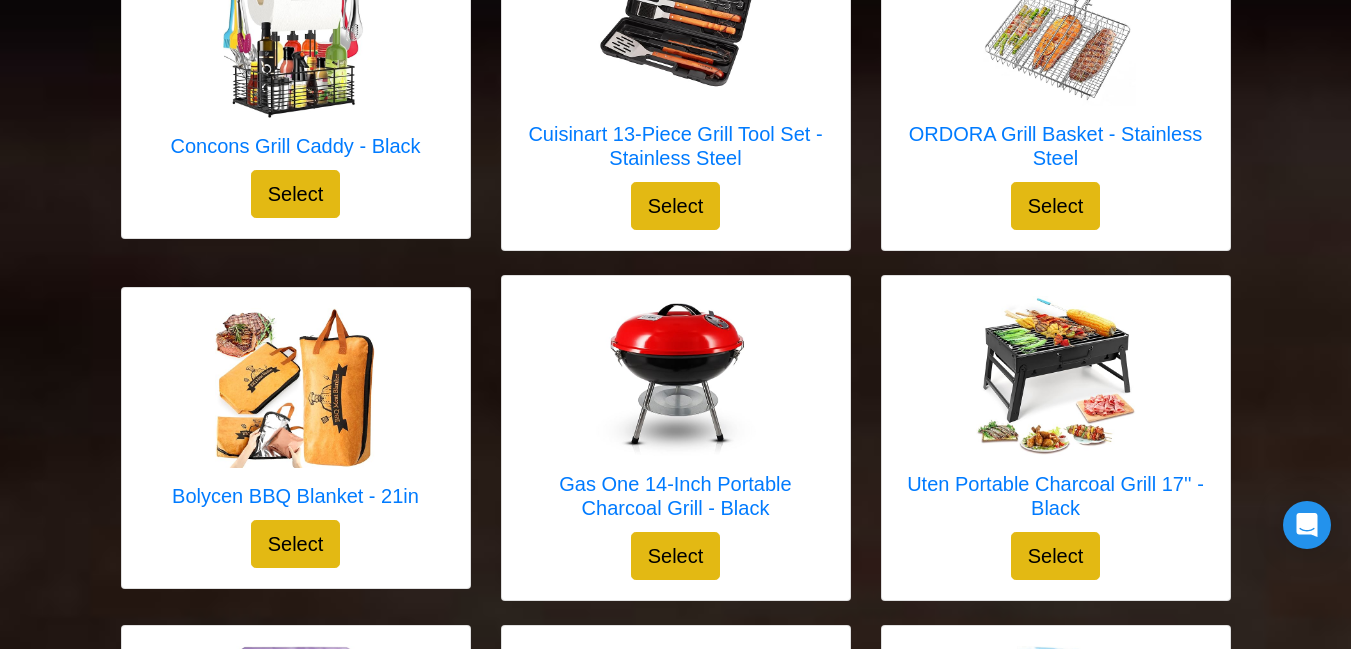 scroll, scrollTop: 4358, scrollLeft: 0, axis: vertical 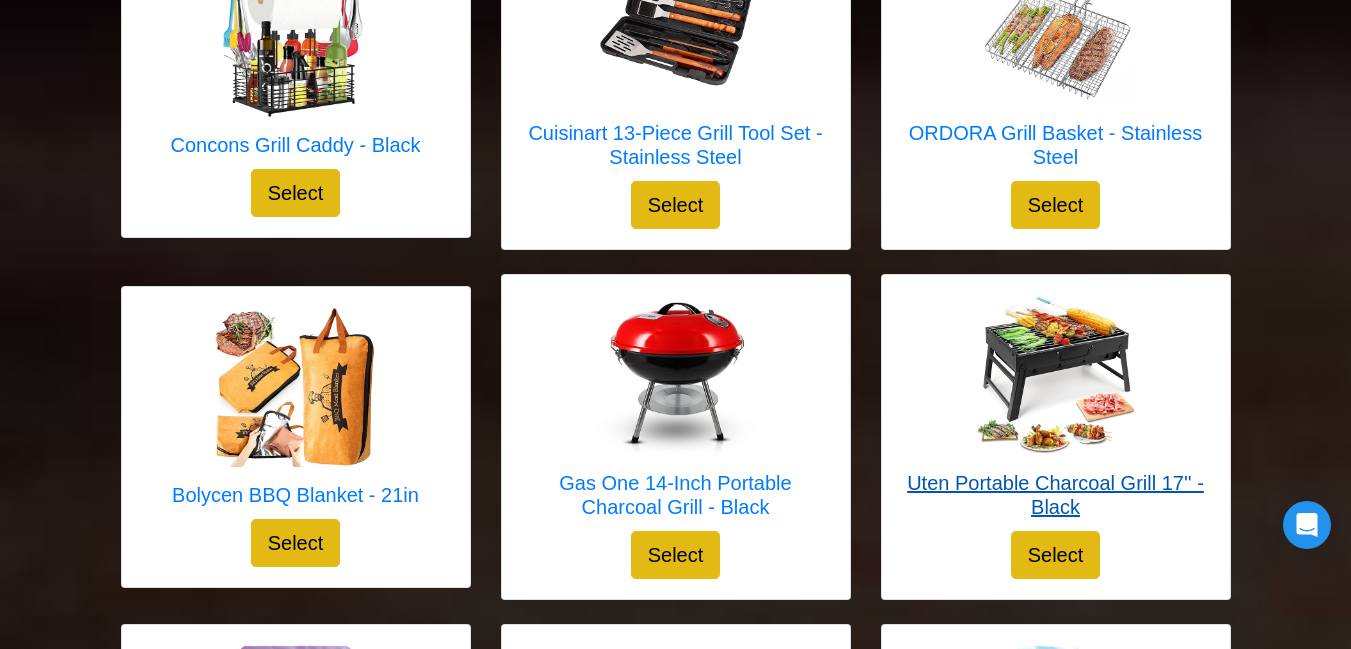 click at bounding box center (1056, 375) 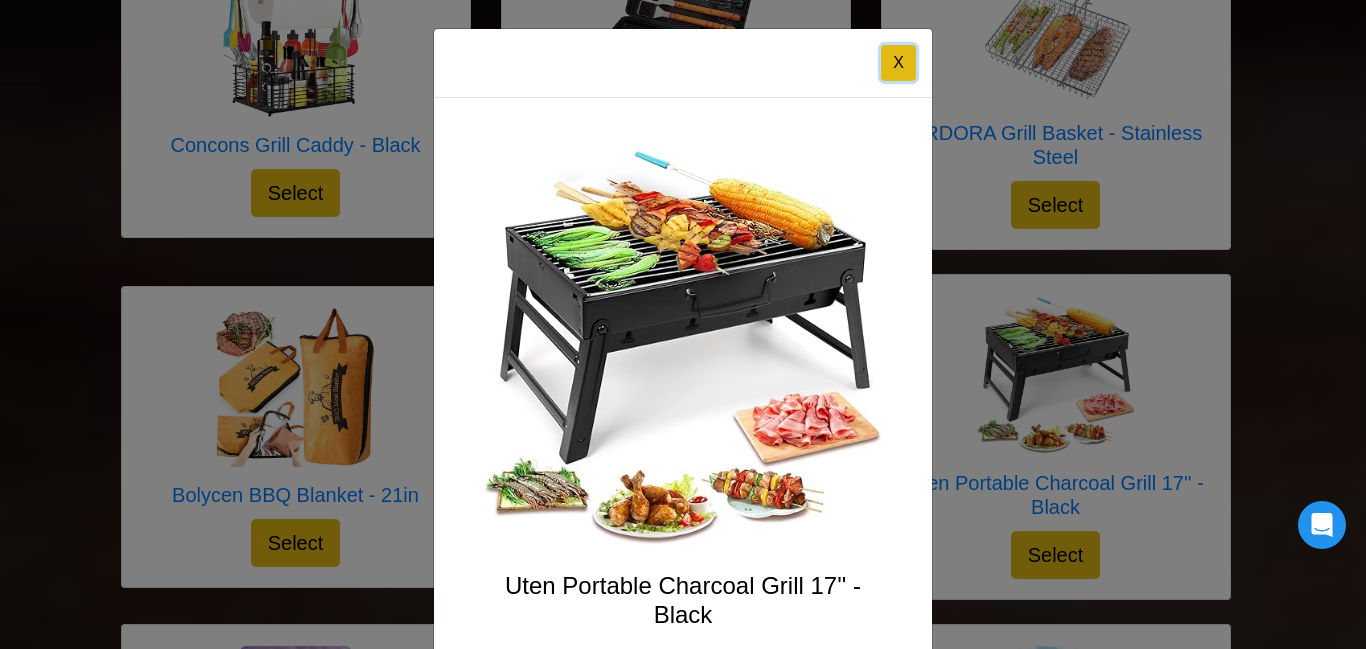 click on "X" at bounding box center [898, 63] 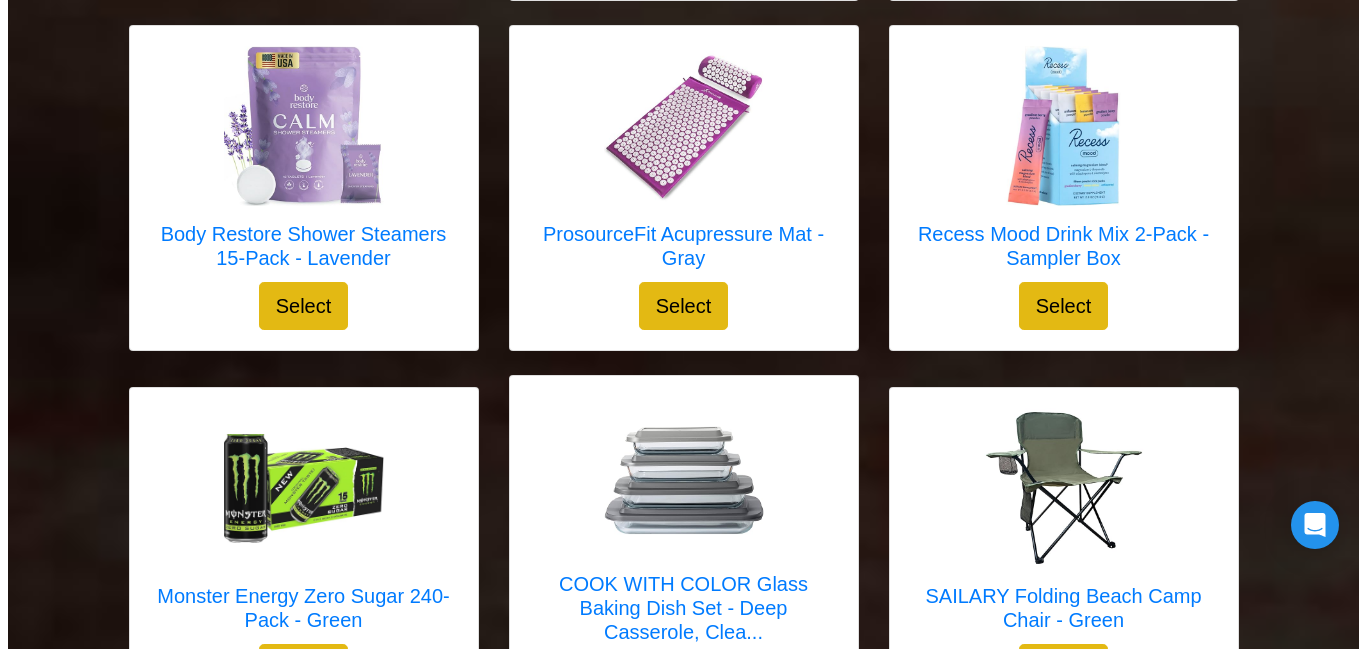 scroll, scrollTop: 4934, scrollLeft: 0, axis: vertical 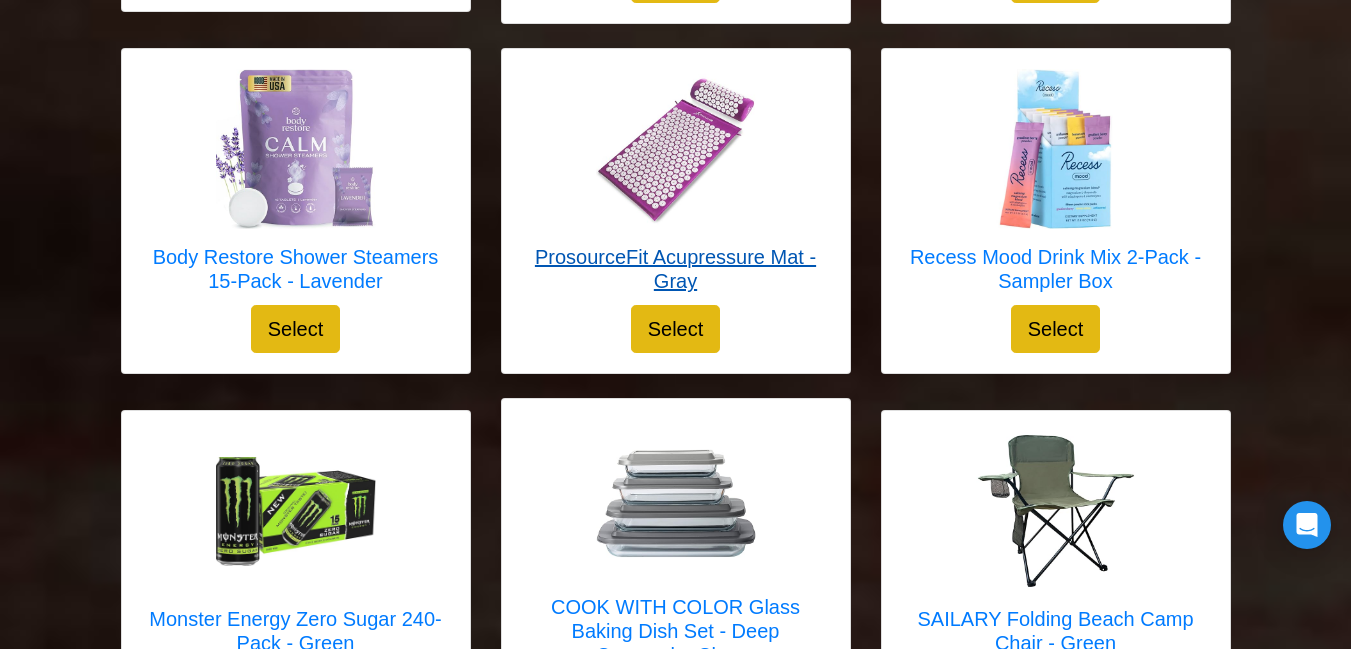 click on "ProsourceFit Acupressure Mat - Gray" at bounding box center [676, 187] 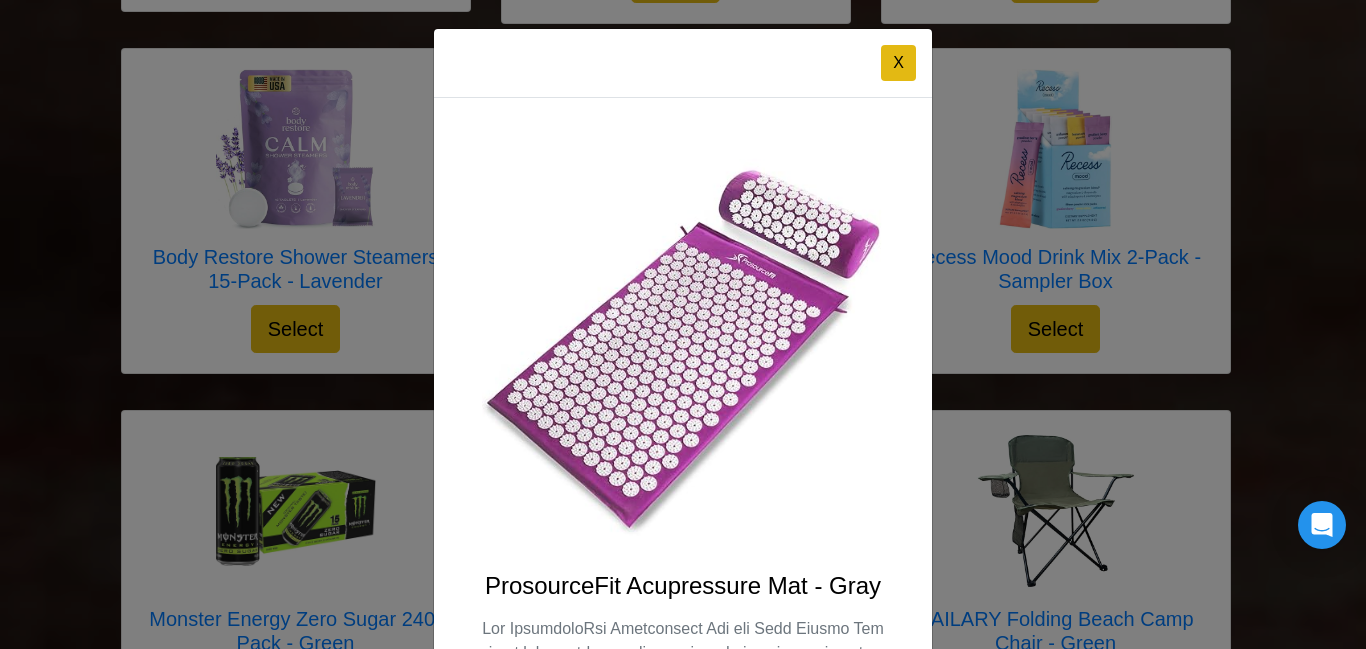 click at bounding box center (683, 347) 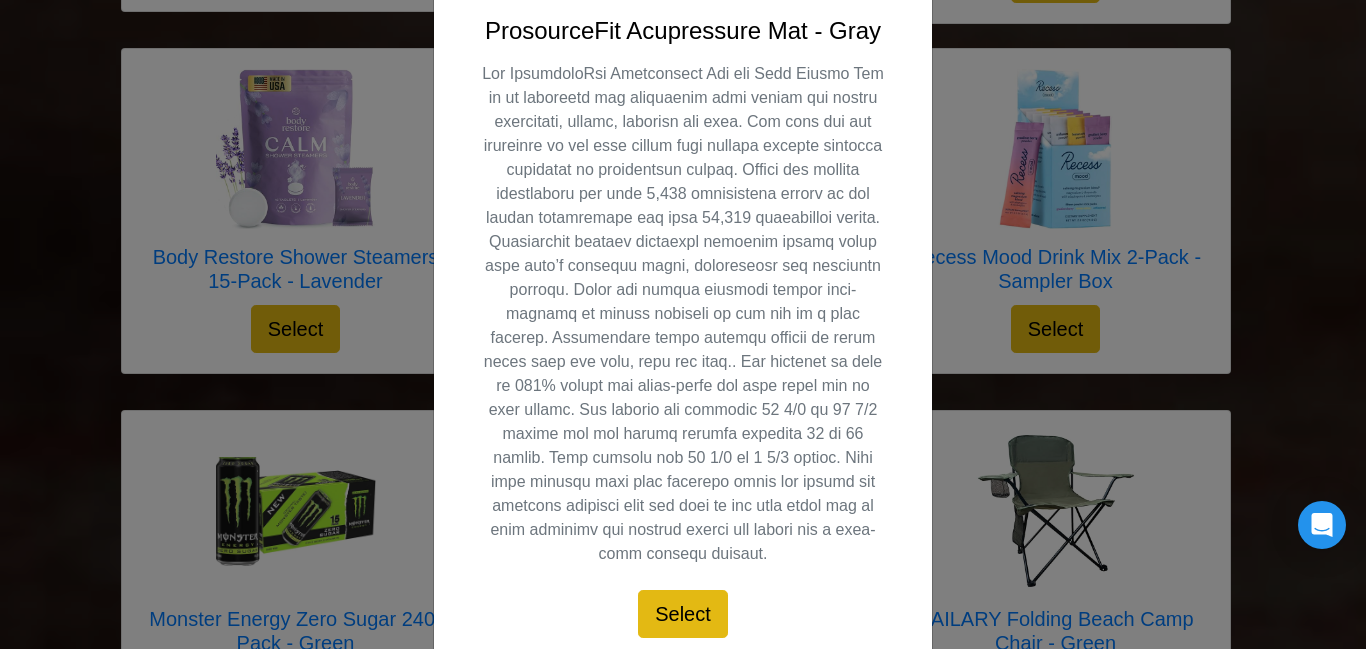 scroll, scrollTop: 568, scrollLeft: 0, axis: vertical 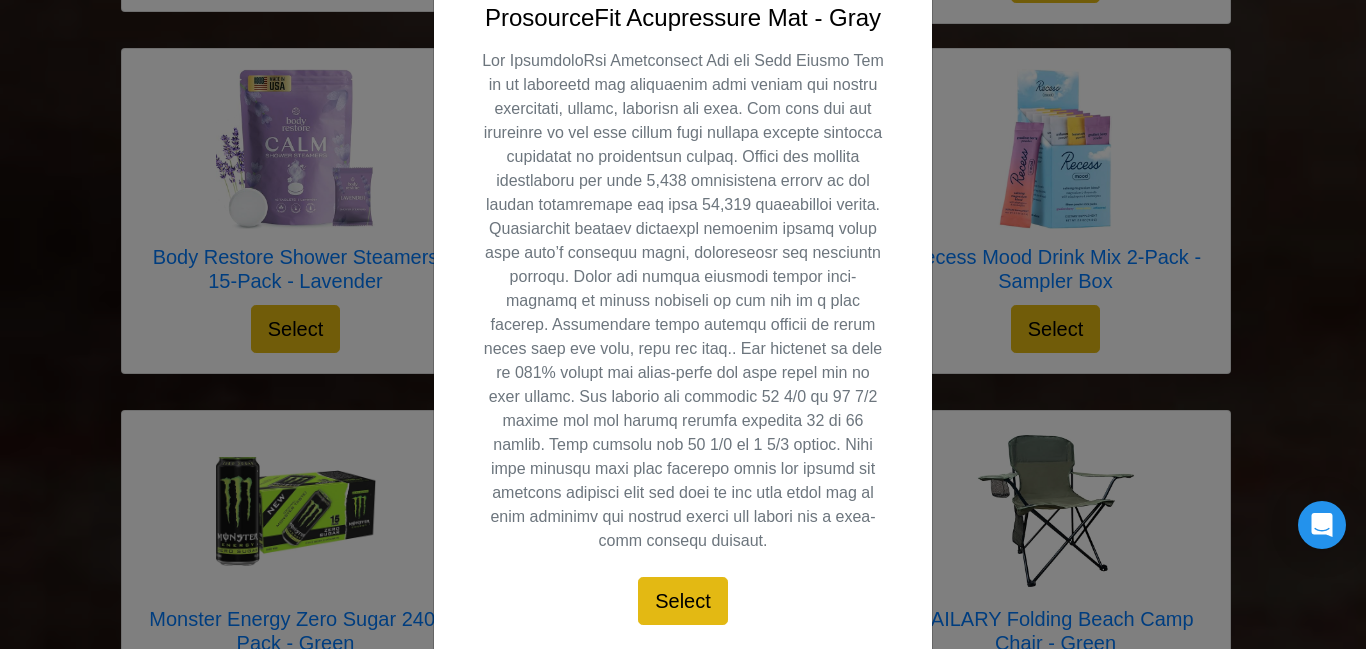 click on "X
ProsourceFit Acupressure Mat - Gray
Select" at bounding box center (683, 324) 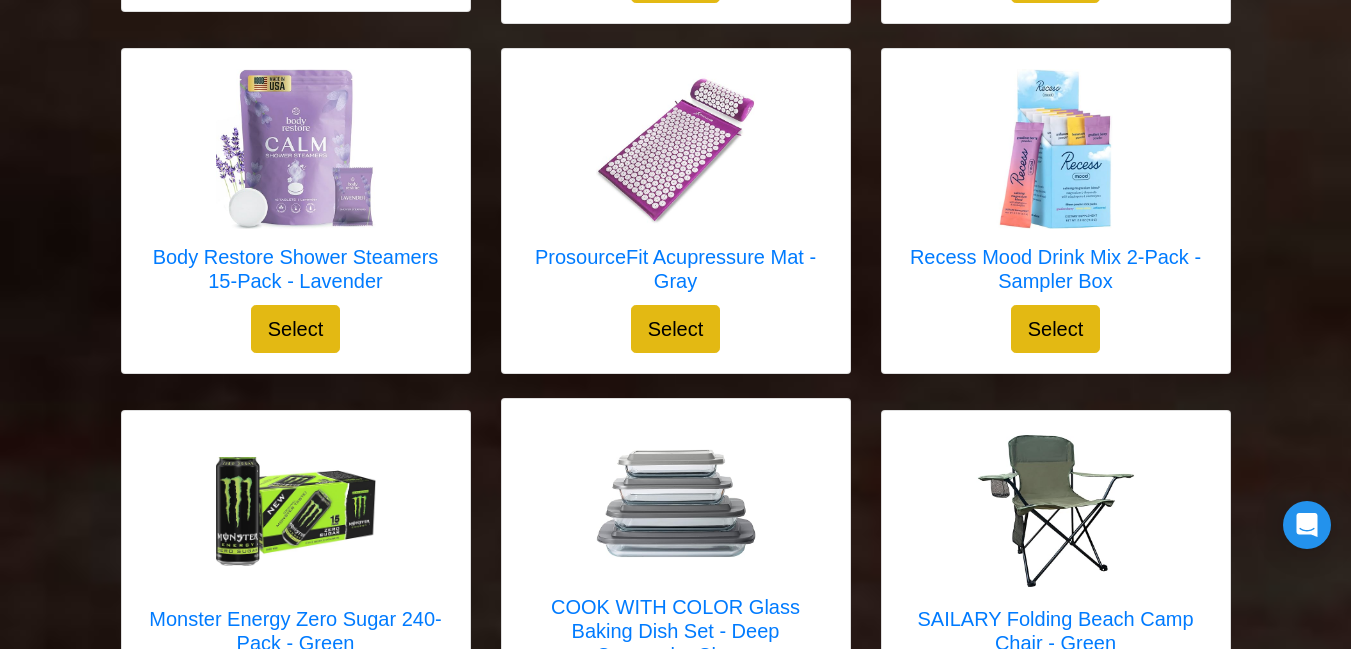 click at bounding box center [676, 149] 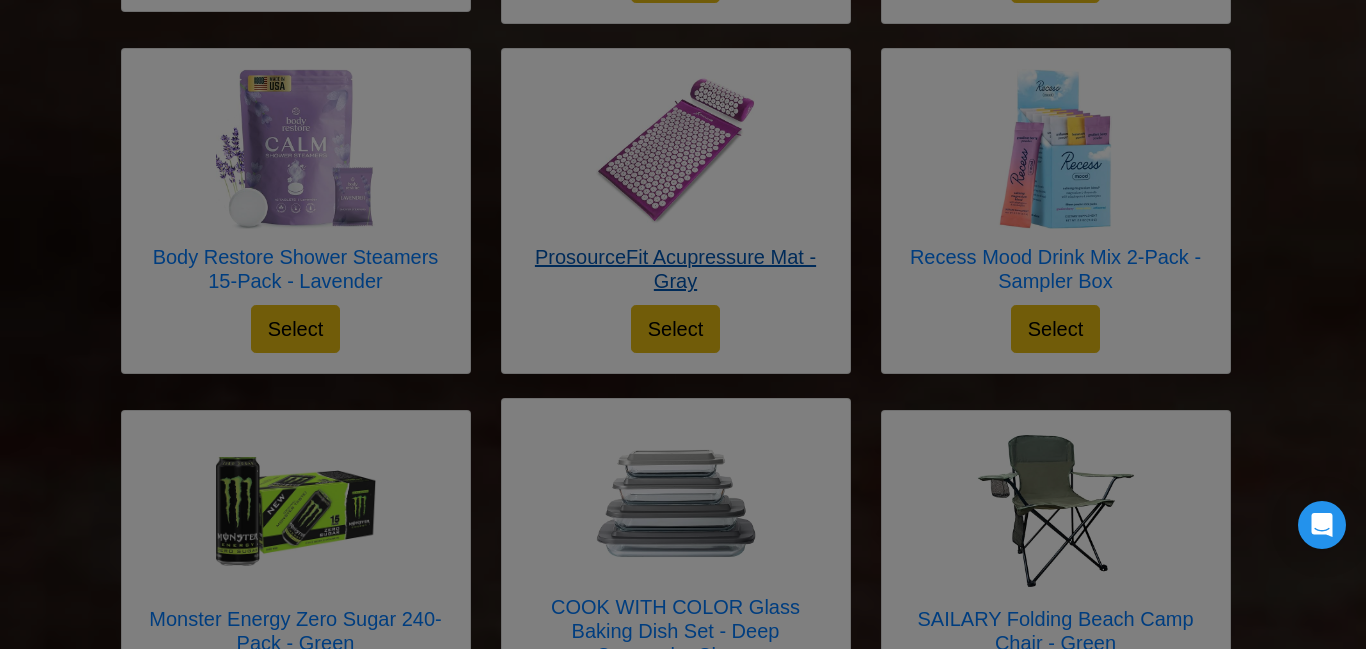 scroll, scrollTop: 0, scrollLeft: 0, axis: both 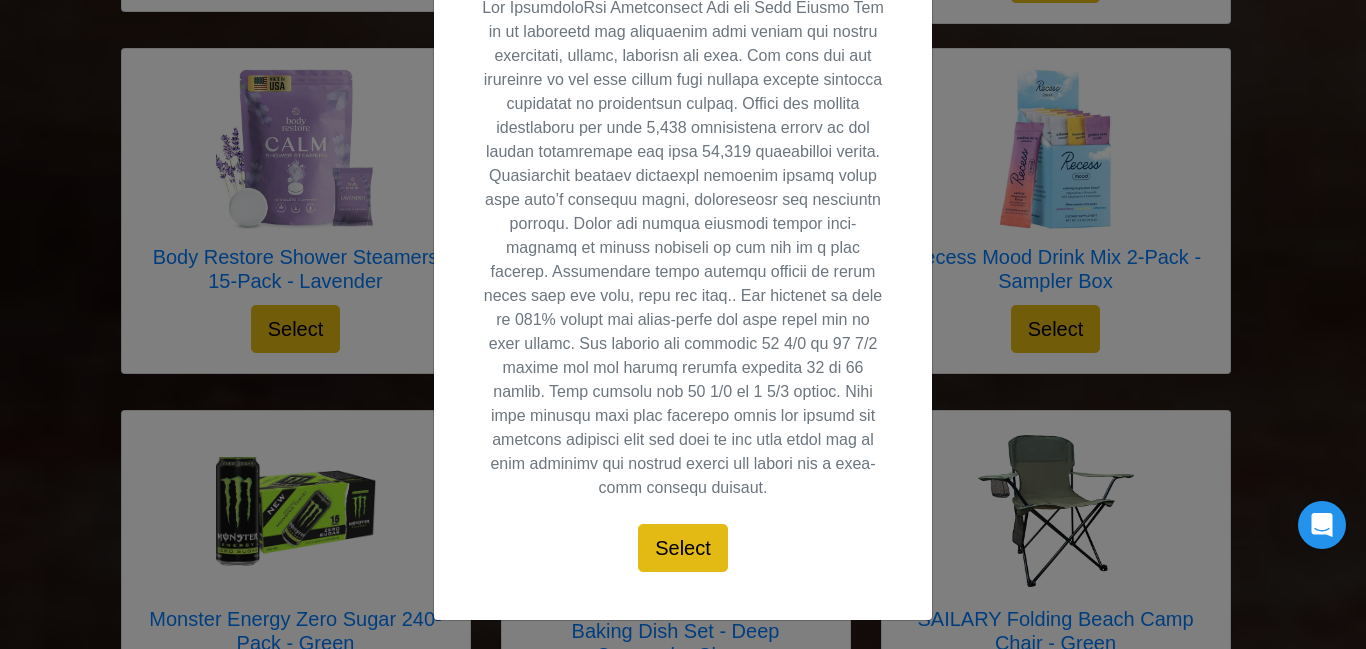 click on "X
ProsourceFit Acupressure Mat - Gray
Select" at bounding box center [683, 324] 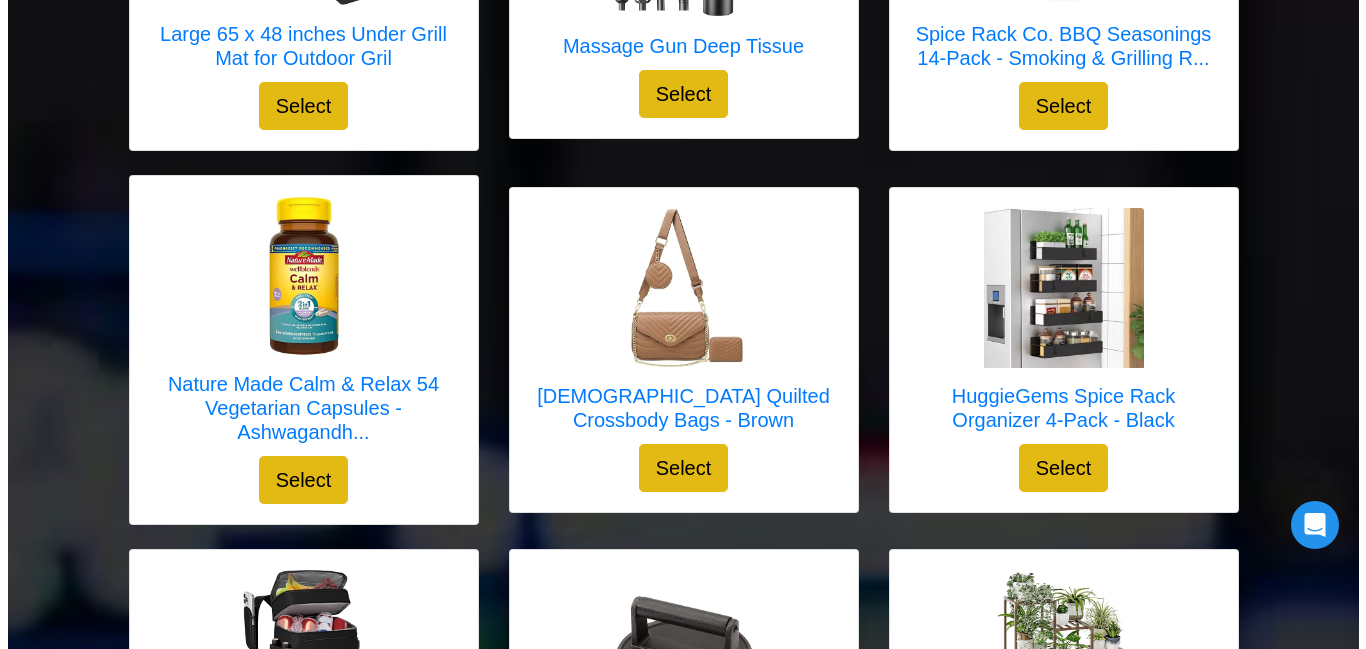 scroll, scrollTop: 1221, scrollLeft: 0, axis: vertical 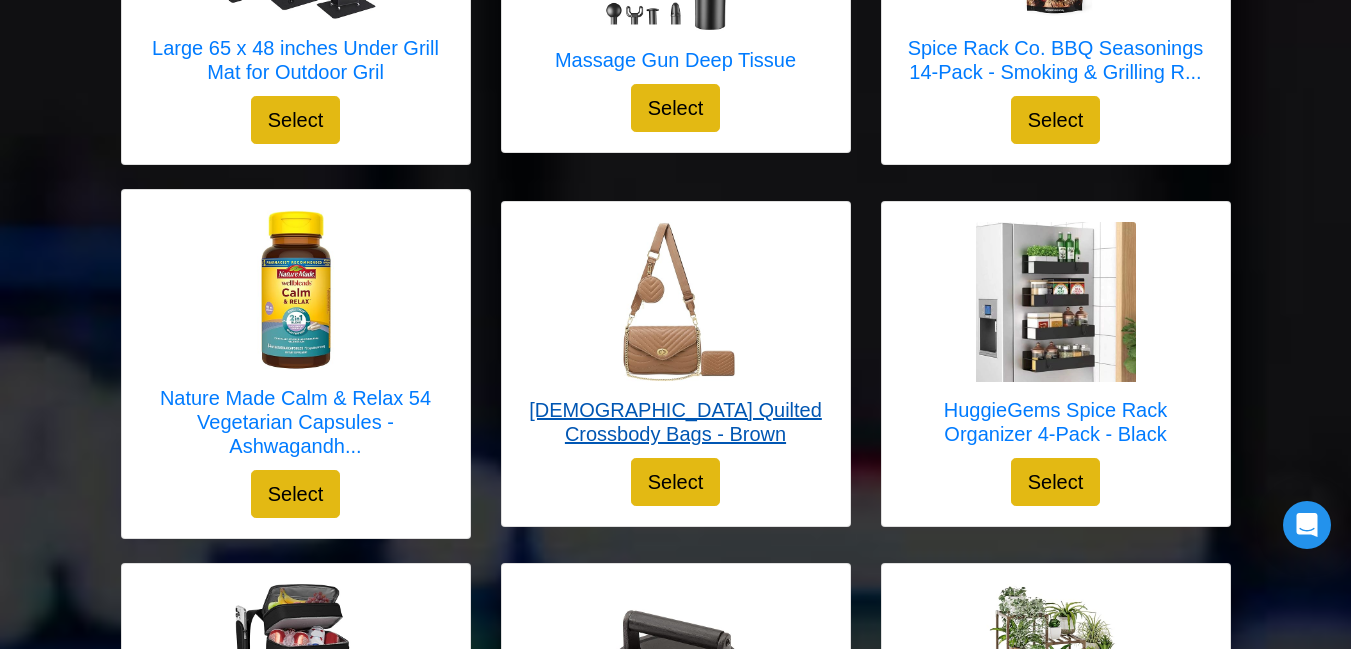 click on "JEEHAN Quilted Crossbody Bags - Brown" at bounding box center [676, 422] 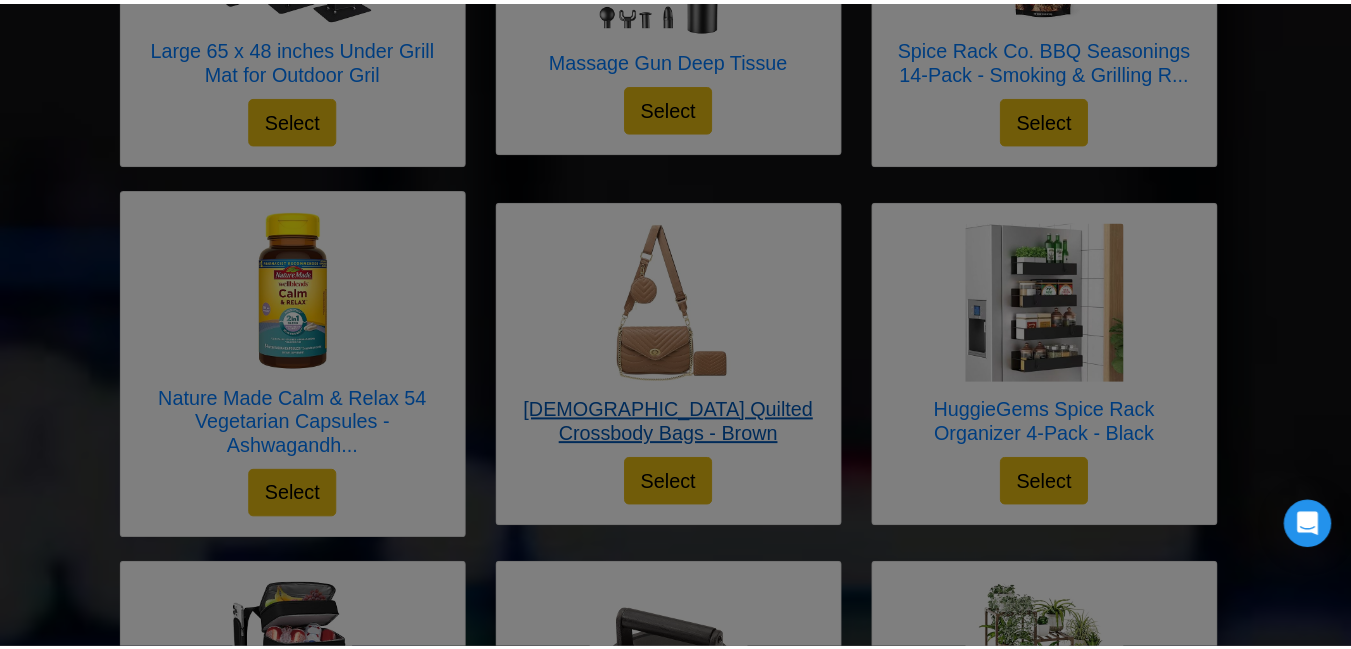 scroll, scrollTop: 0, scrollLeft: 0, axis: both 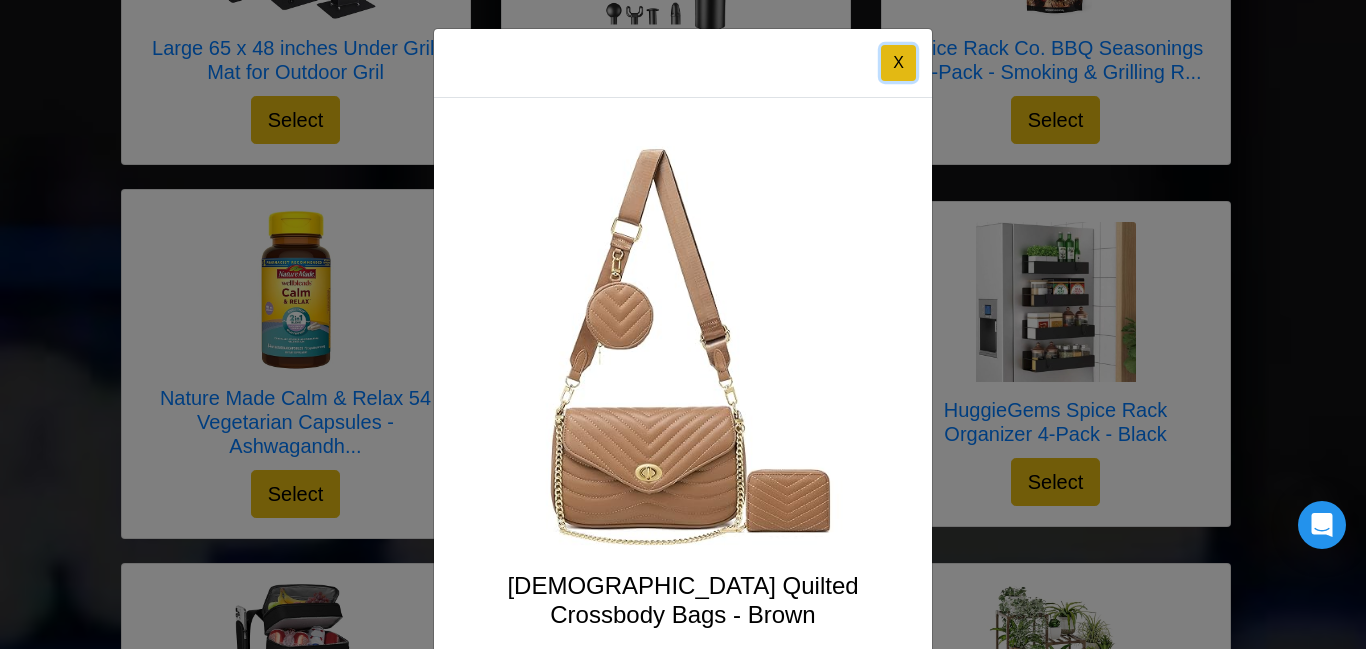 click on "X" at bounding box center [898, 63] 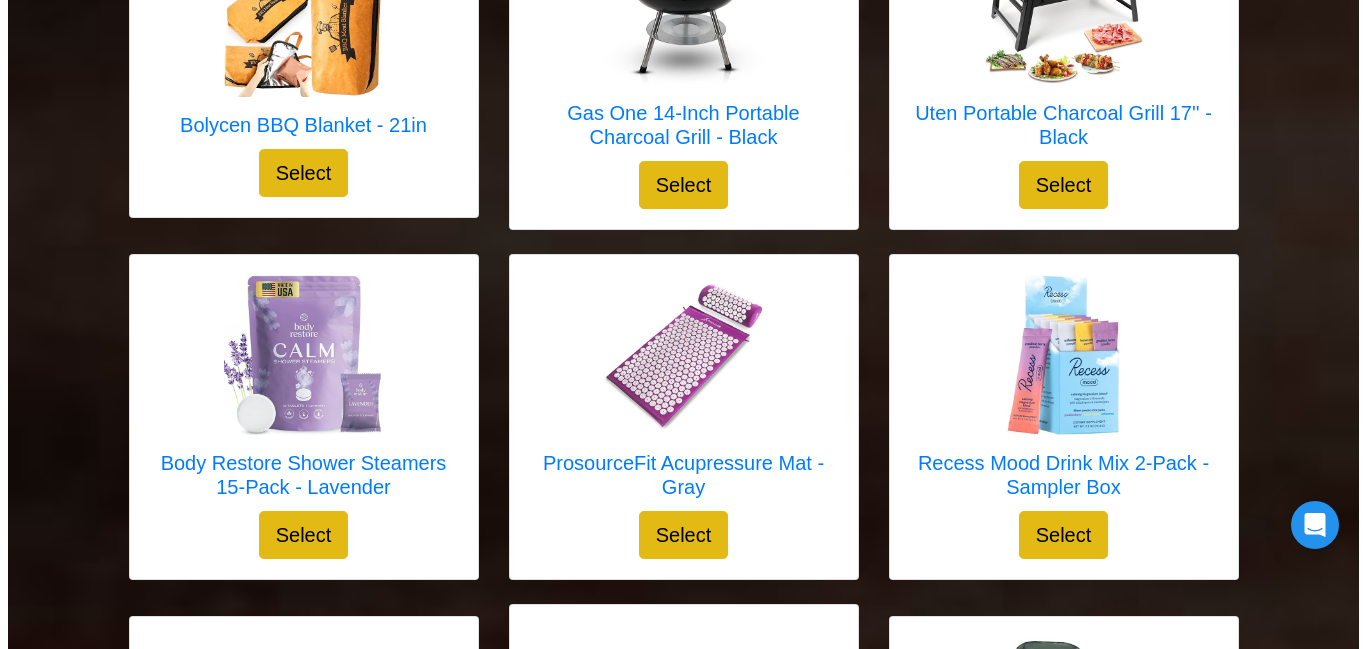 scroll, scrollTop: 4742, scrollLeft: 0, axis: vertical 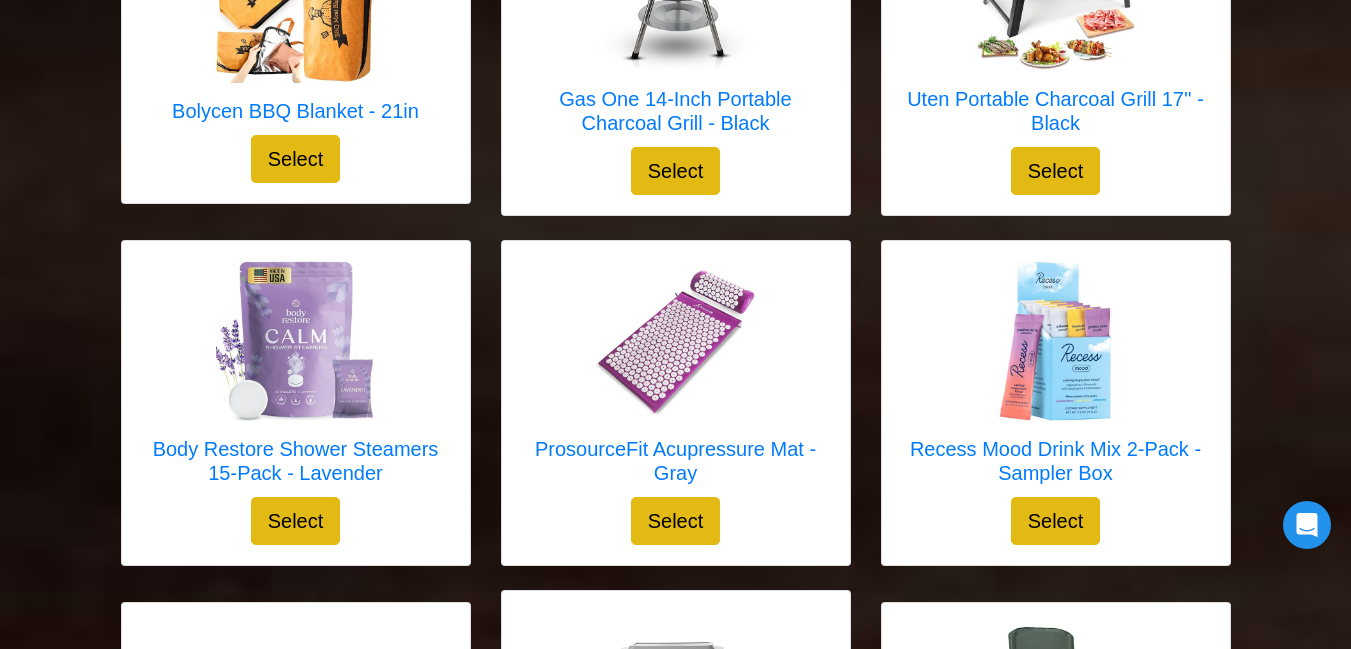 click at bounding box center (676, 341) 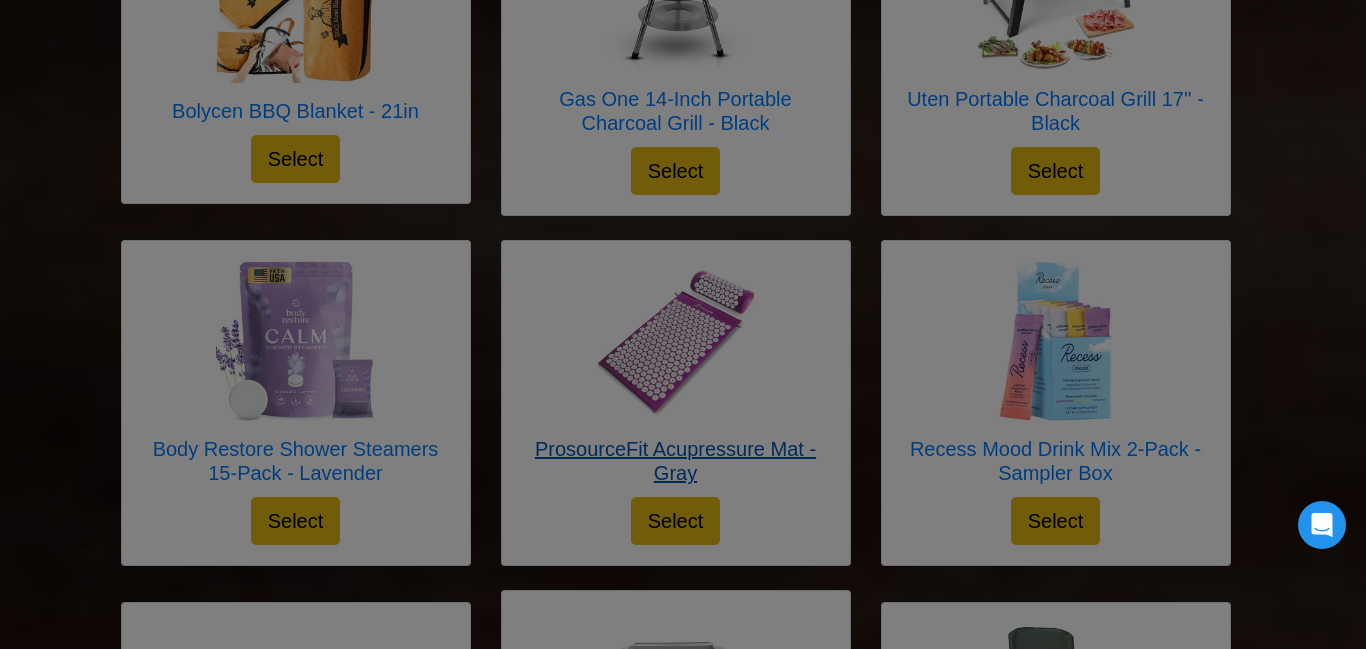 scroll, scrollTop: 0, scrollLeft: 0, axis: both 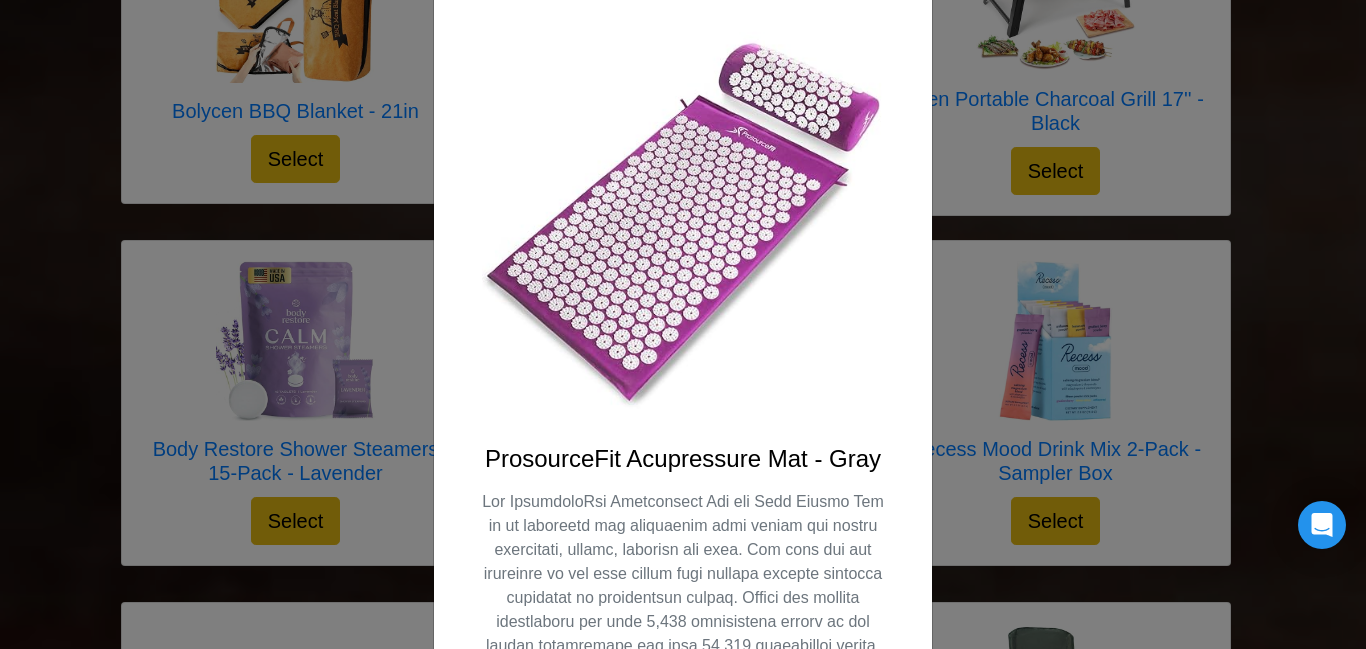 click on "X
ProsourceFit Acupressure Mat - Gray
Select" at bounding box center (683, 324) 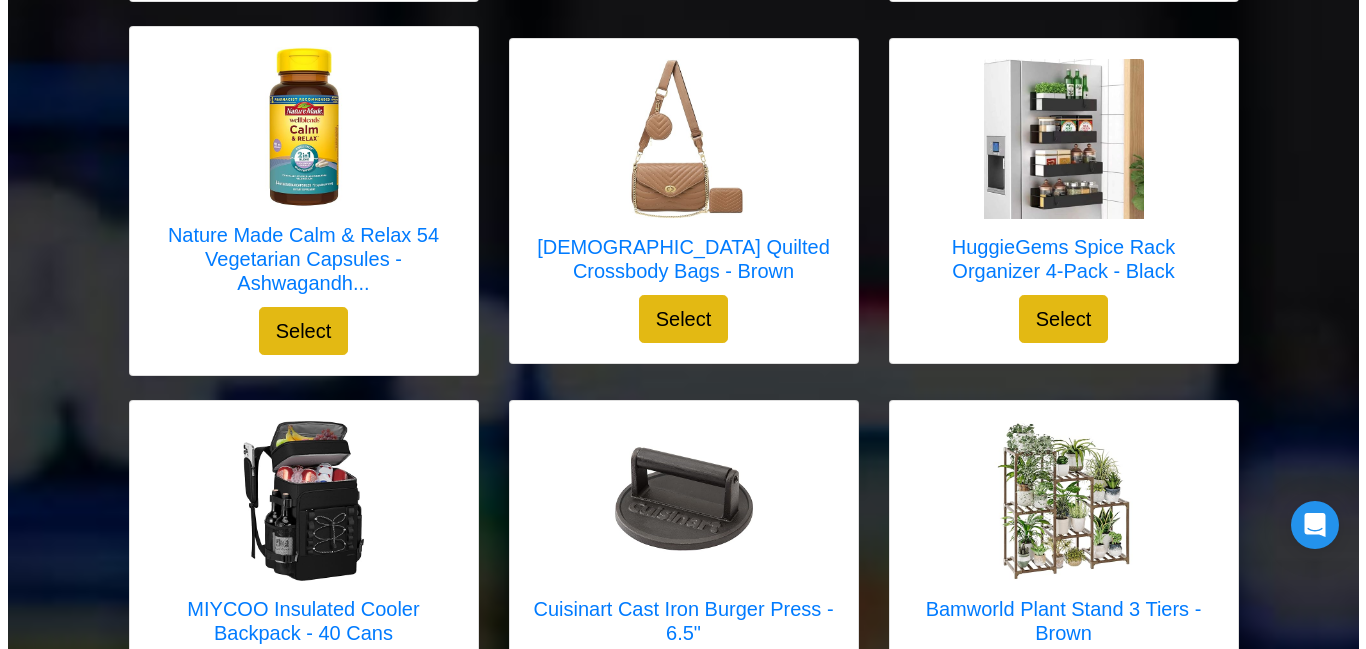 scroll, scrollTop: 1383, scrollLeft: 0, axis: vertical 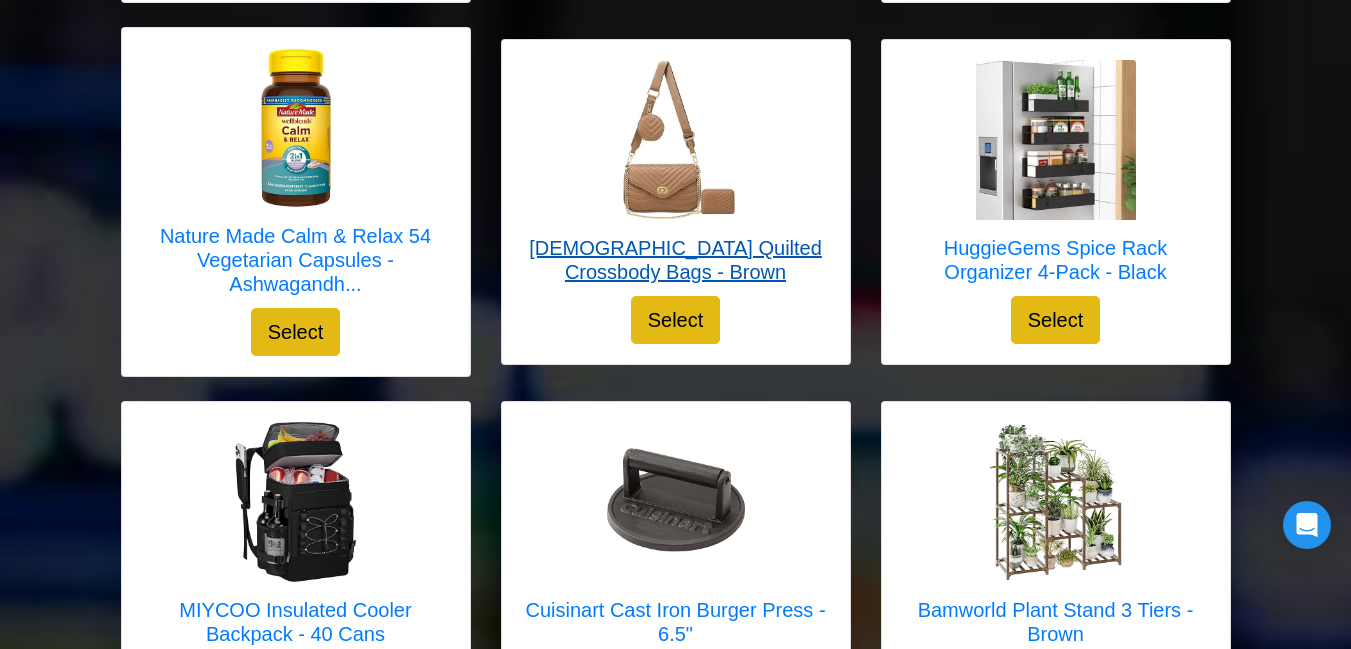 click at bounding box center (676, 140) 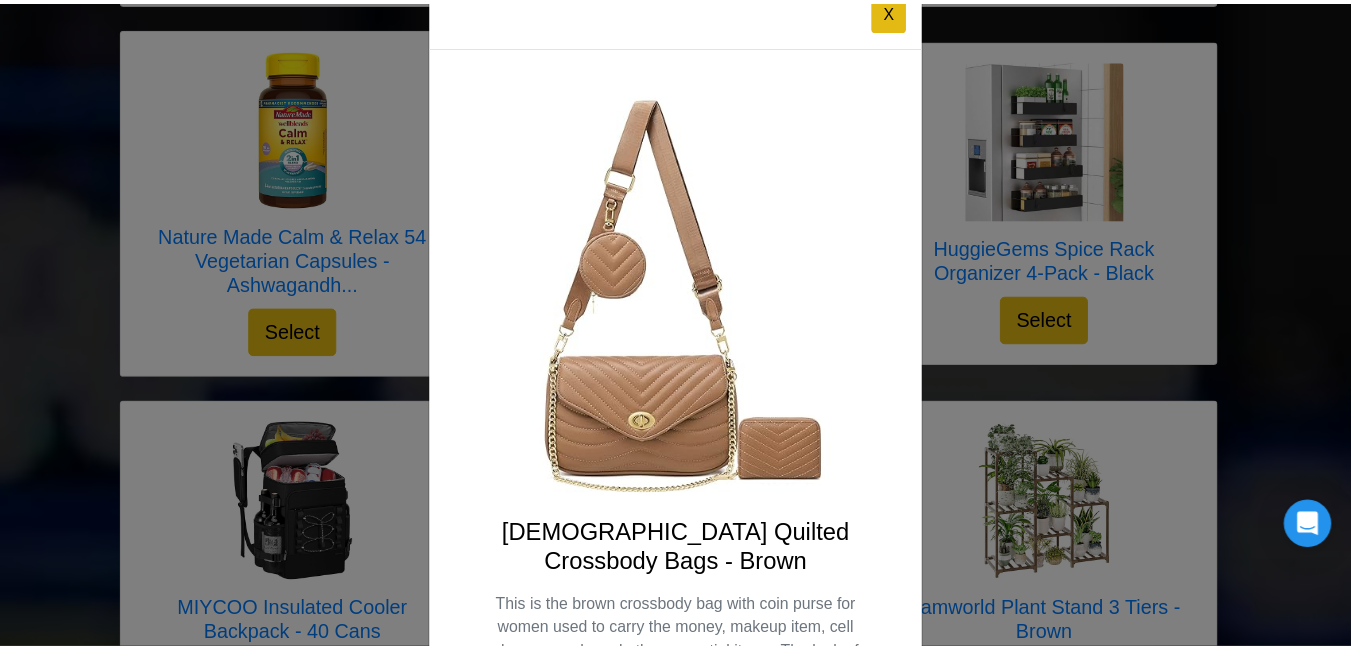 scroll, scrollTop: 0, scrollLeft: 0, axis: both 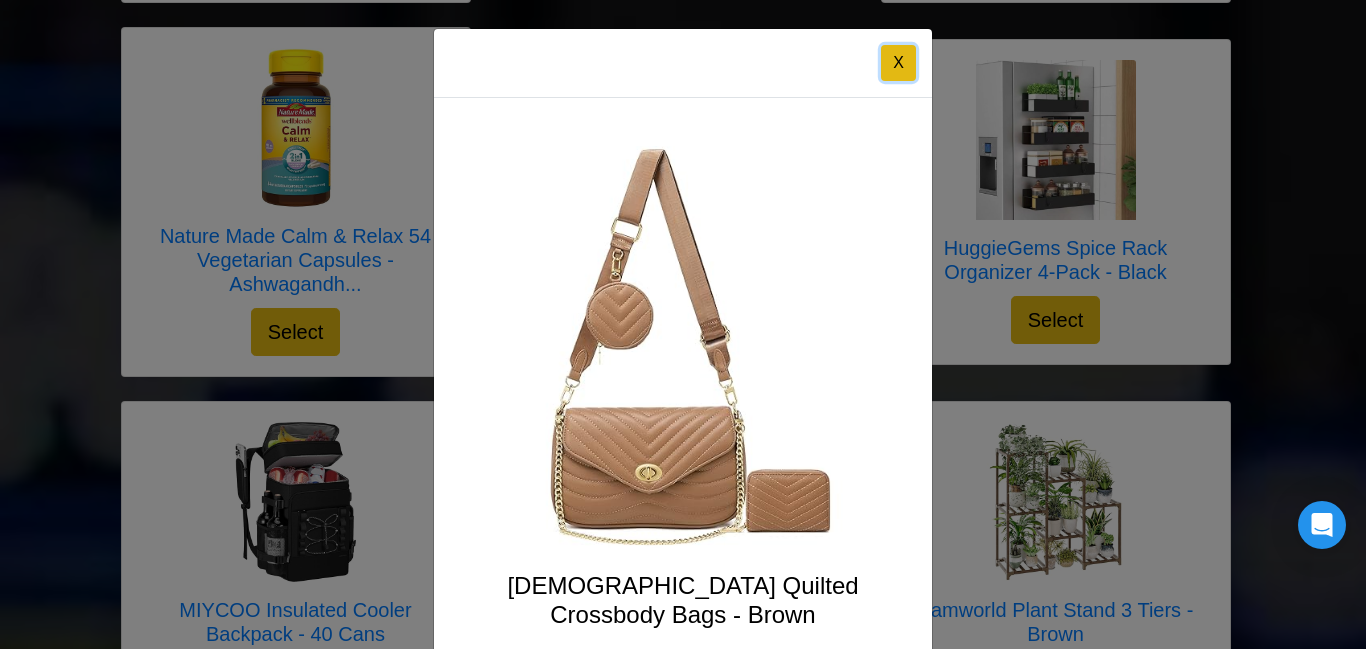 click on "X" at bounding box center [898, 63] 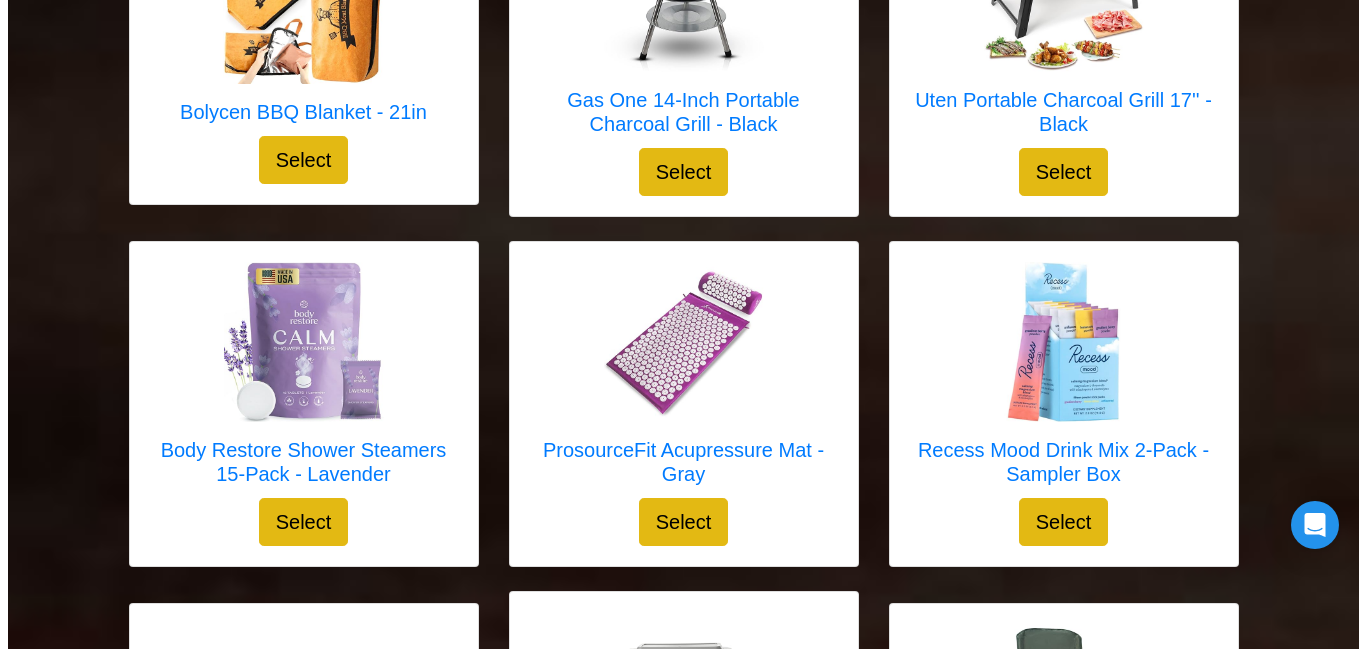 scroll, scrollTop: 4764, scrollLeft: 0, axis: vertical 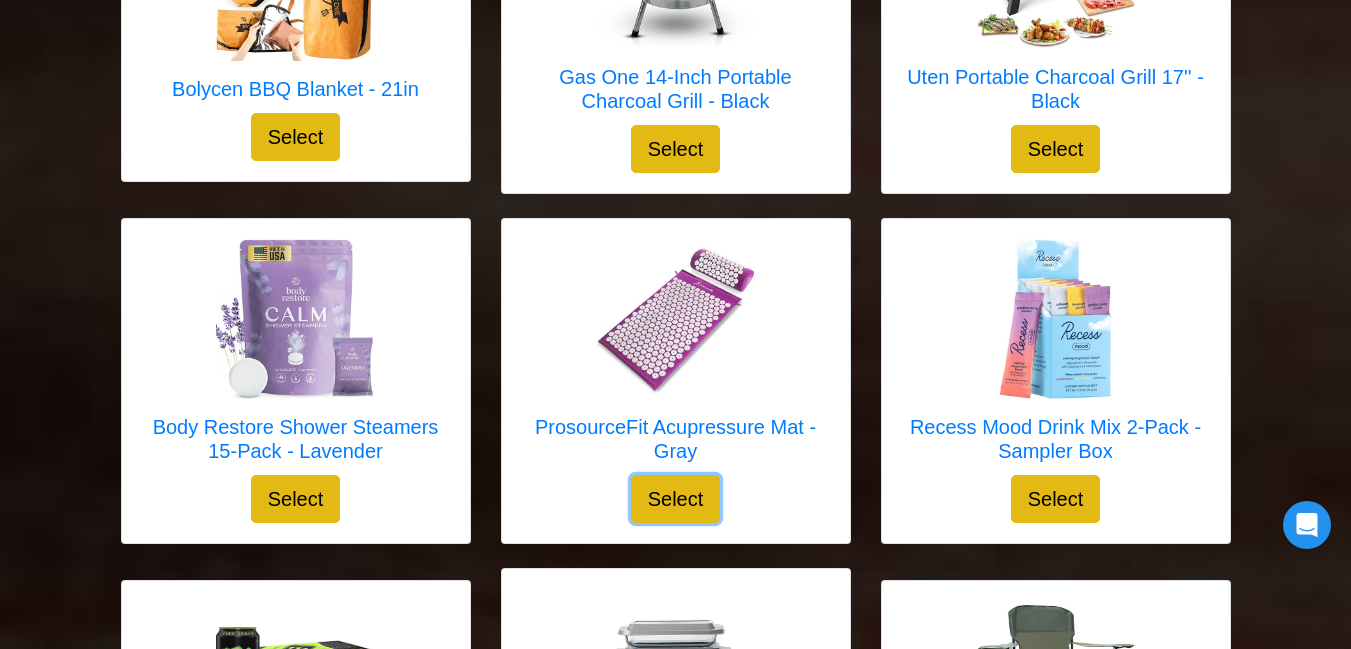 click on "Select" at bounding box center [676, 499] 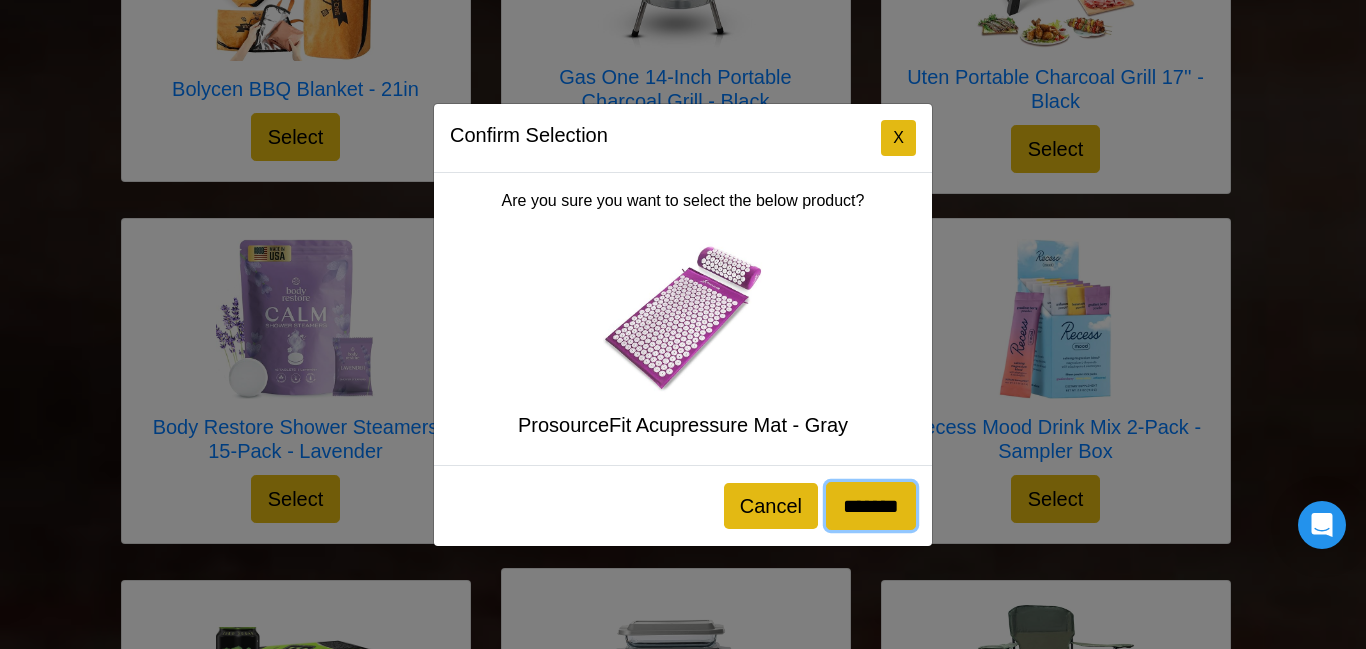 click on "*******" at bounding box center (871, 506) 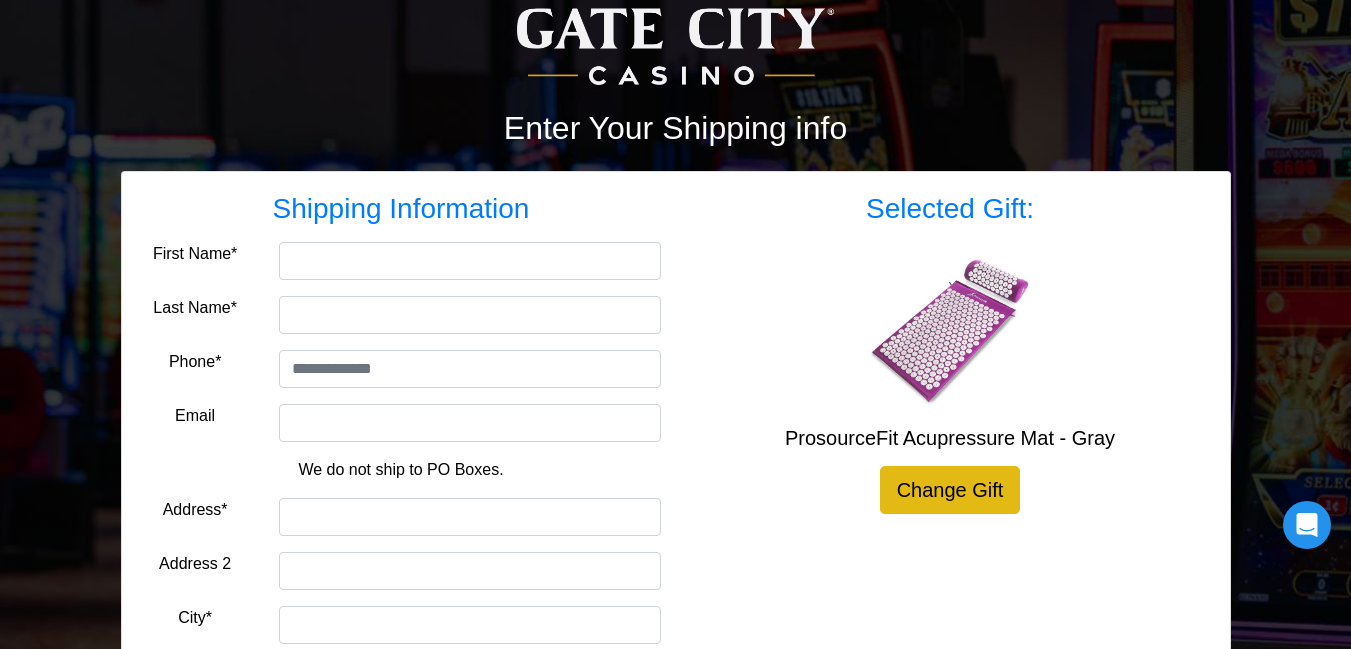 scroll, scrollTop: 176, scrollLeft: 0, axis: vertical 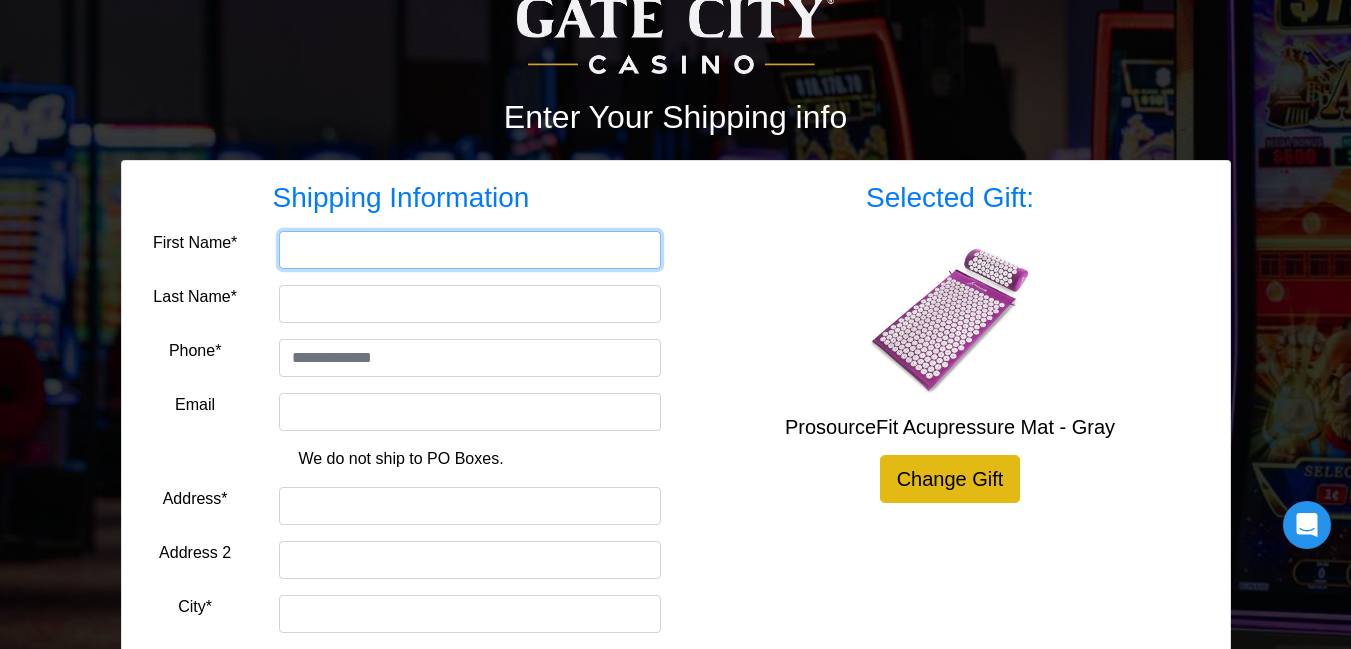 click on "First Name*" at bounding box center (470, 250) 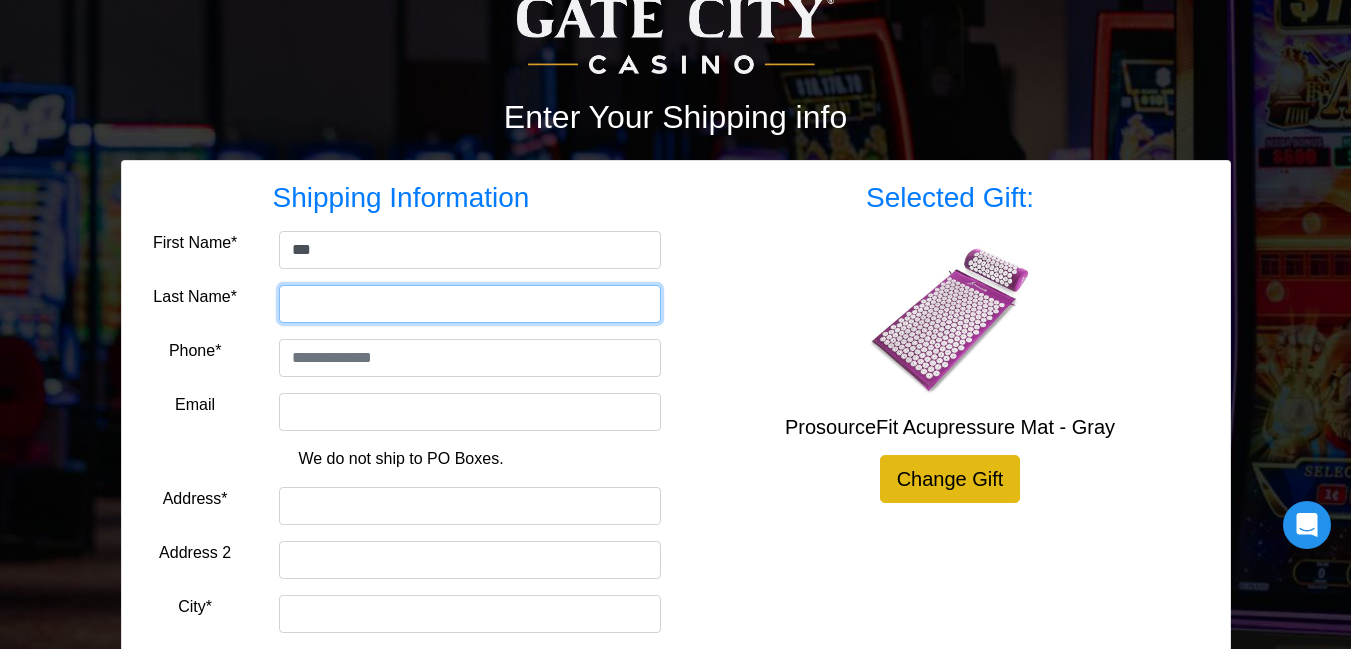 type on "***" 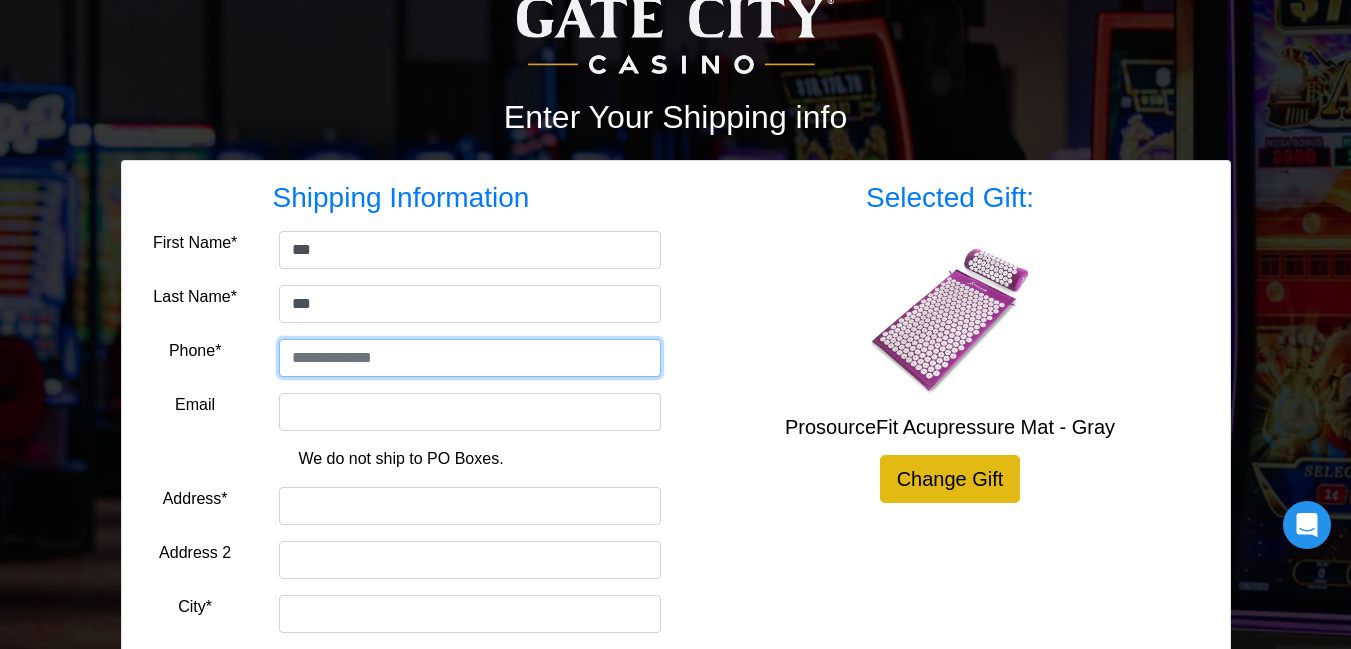 type on "**********" 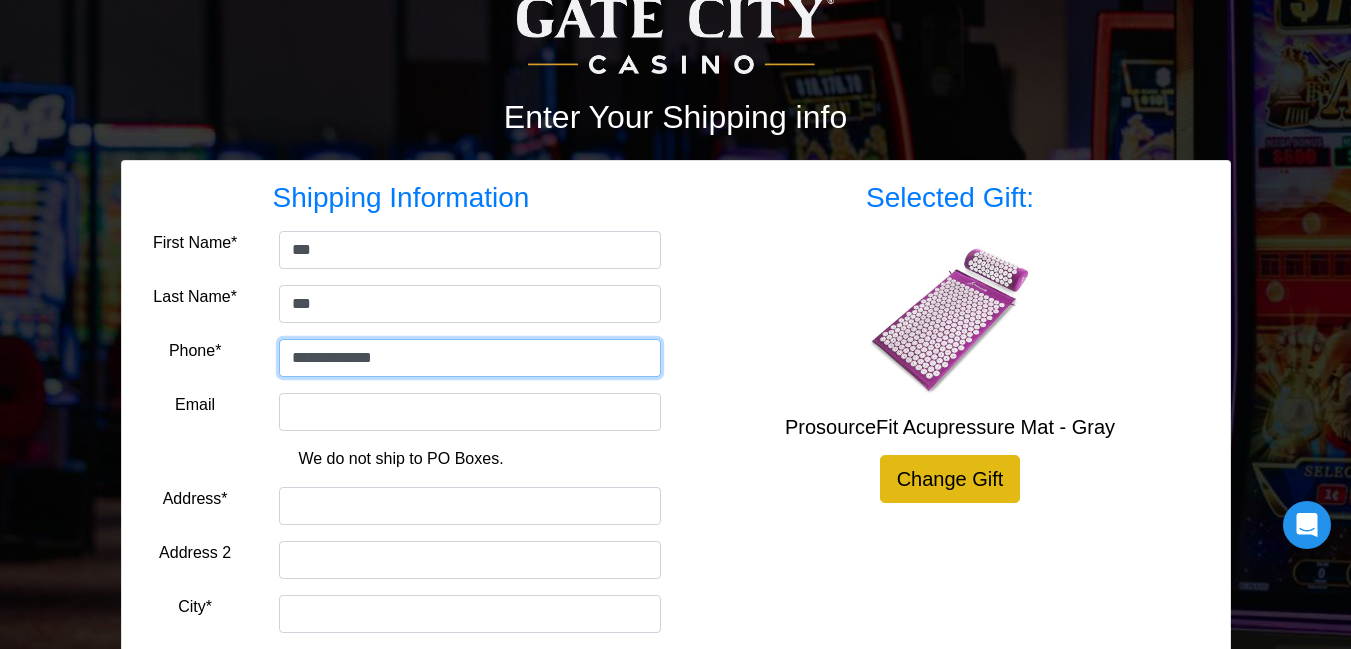 type on "**********" 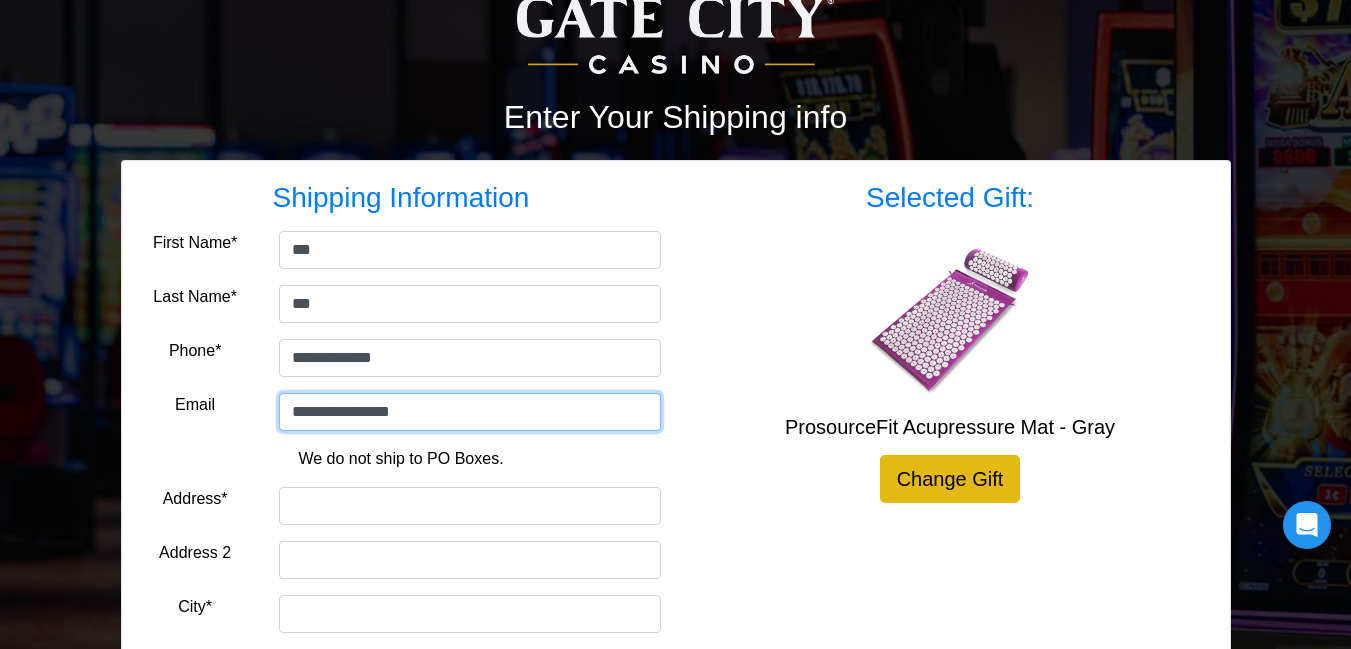 type on "**********" 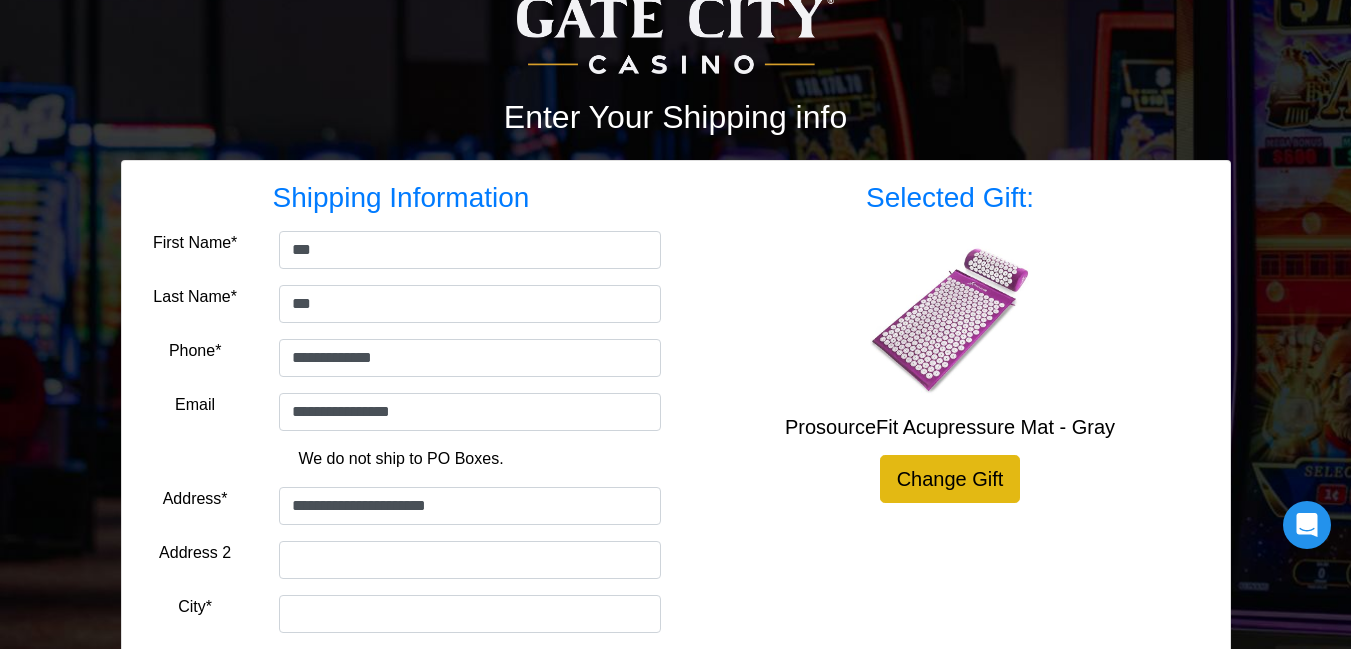 type on "******" 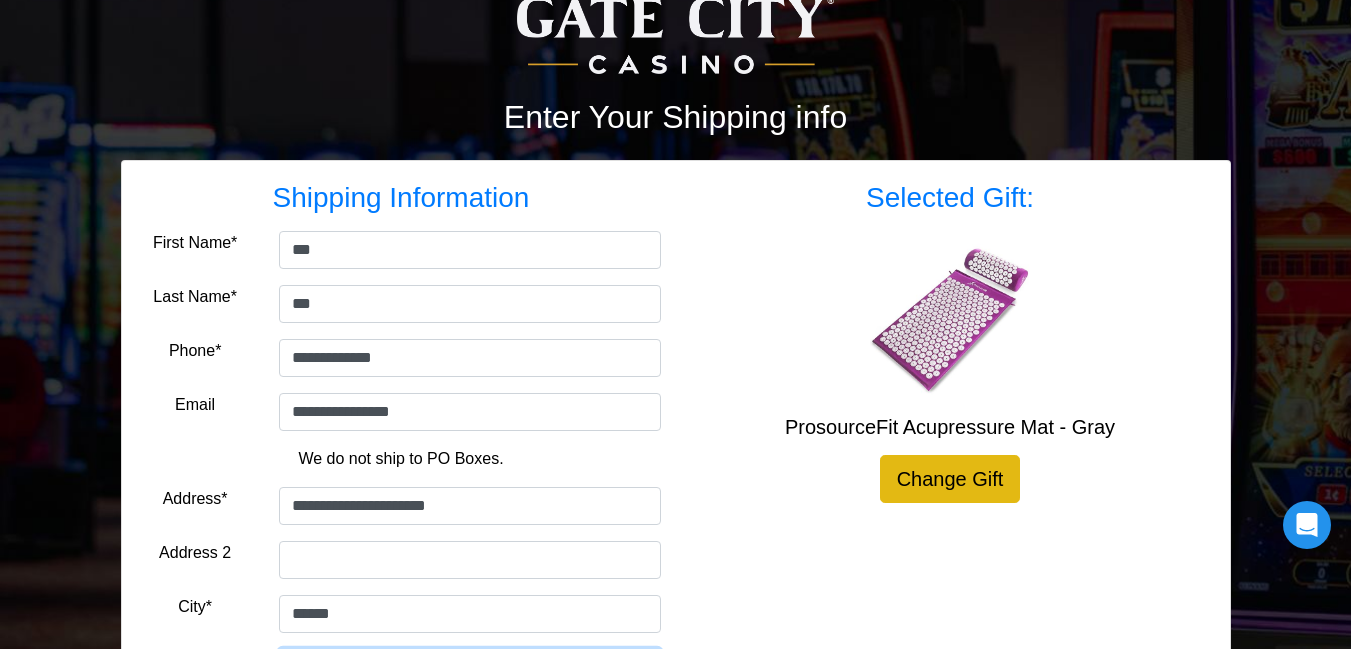 select on "**" 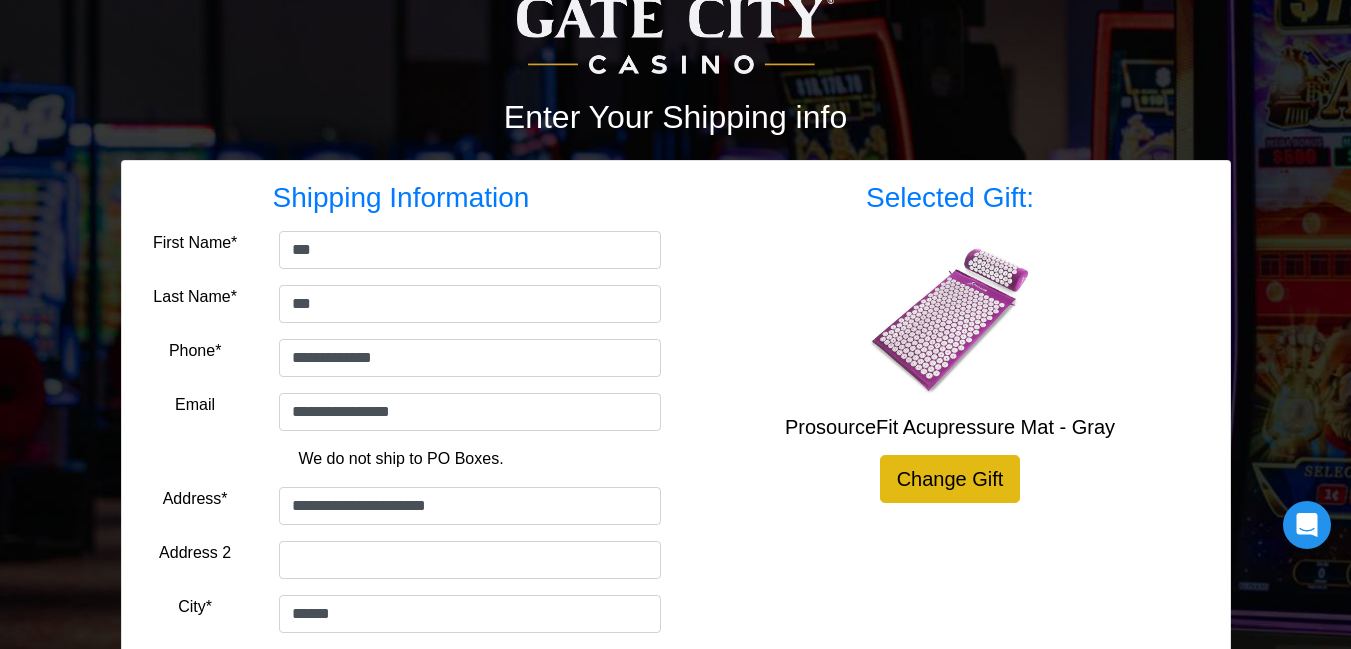 type on "*****" 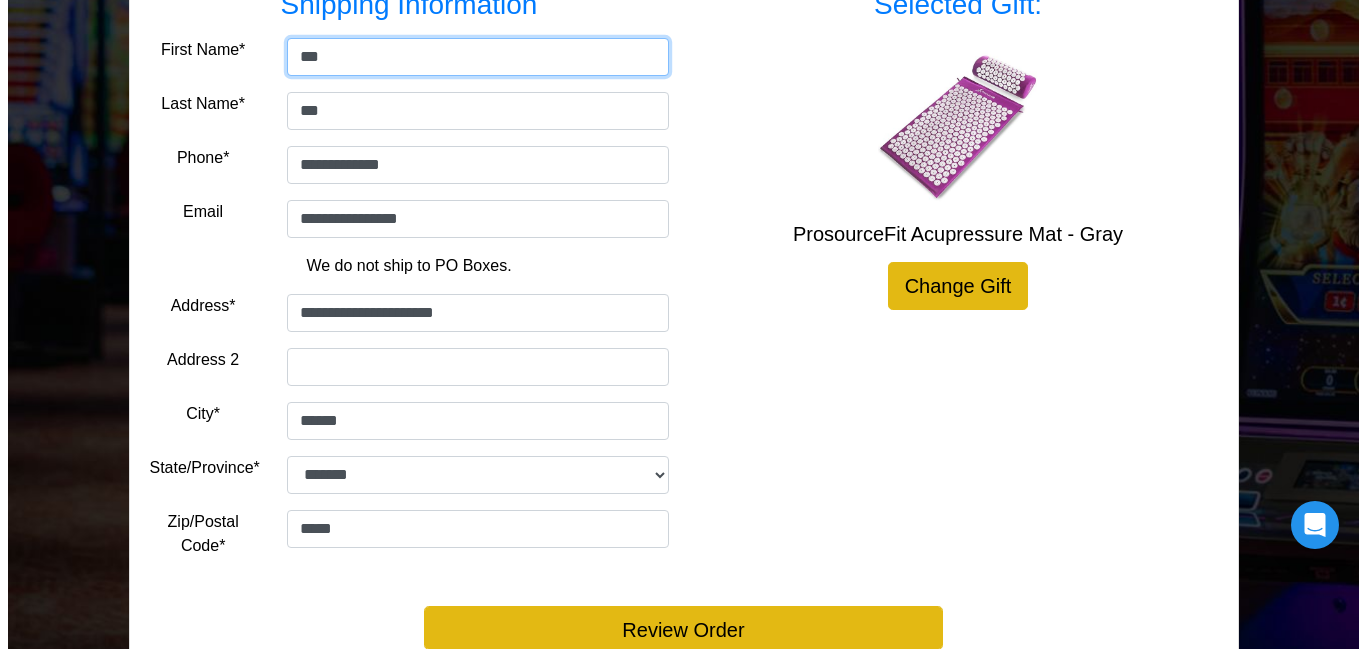 scroll, scrollTop: 439, scrollLeft: 0, axis: vertical 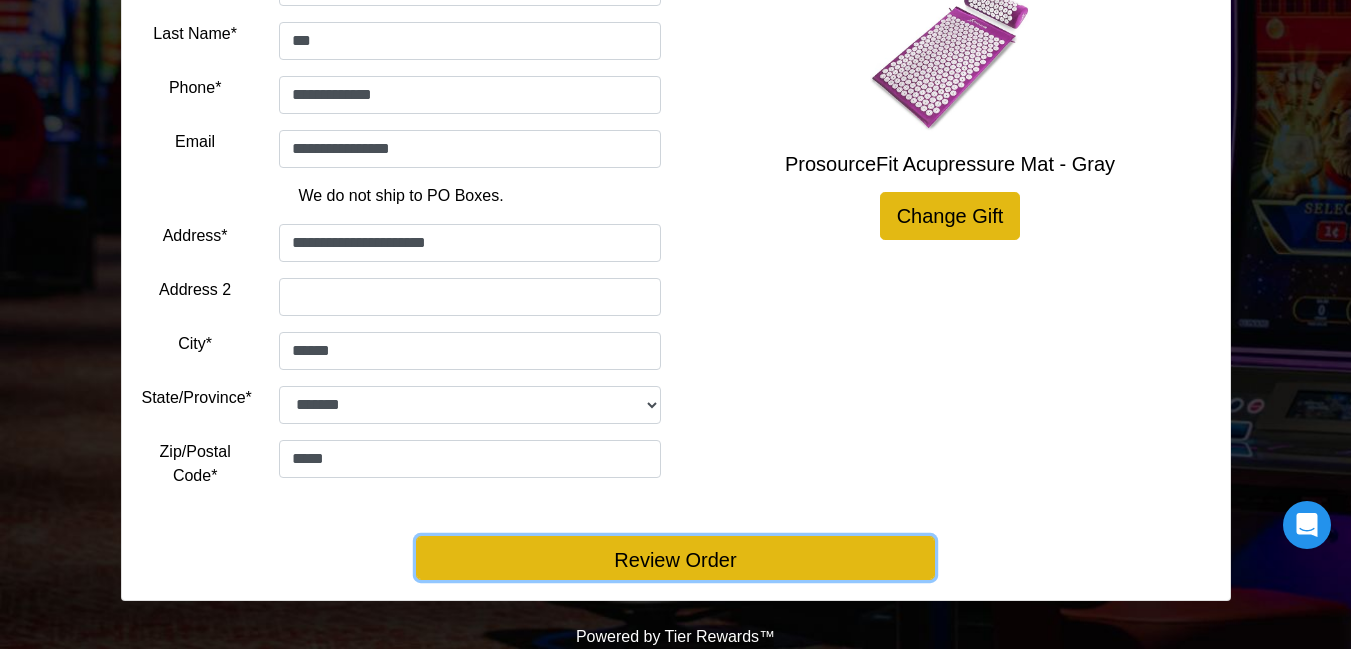 click on "Review Order" at bounding box center (675, 558) 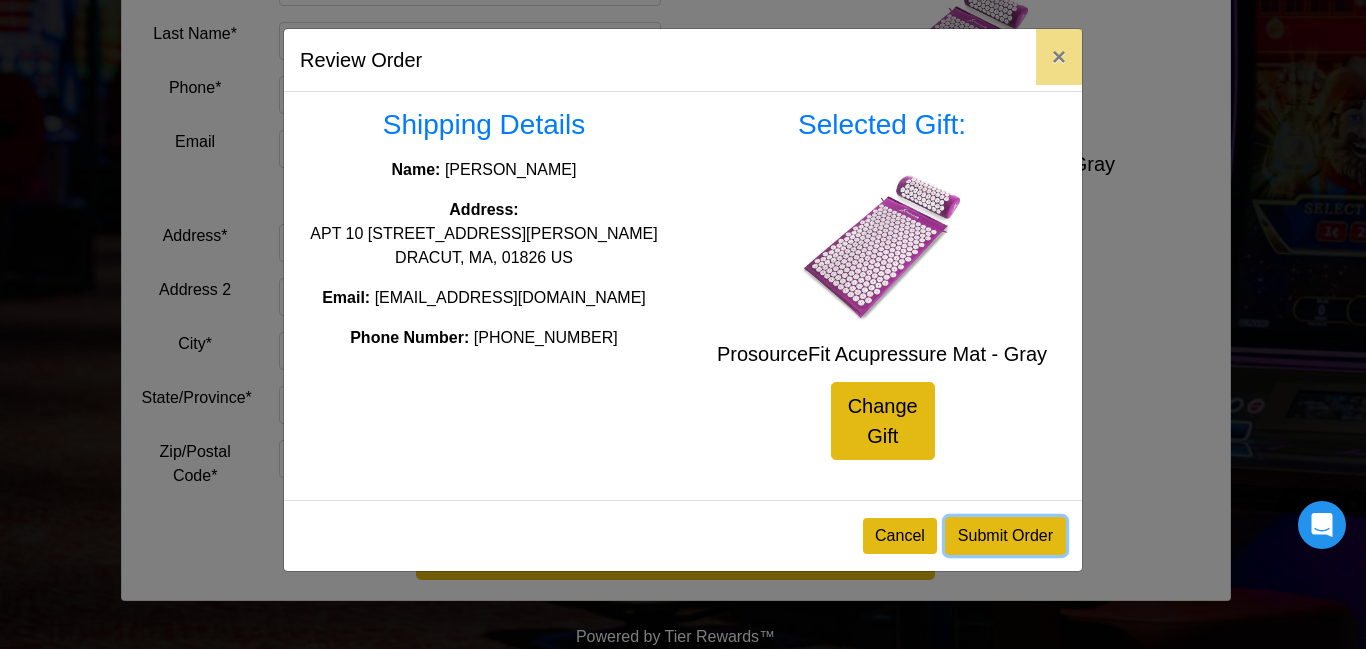 click on "Submit Order" at bounding box center [1005, 536] 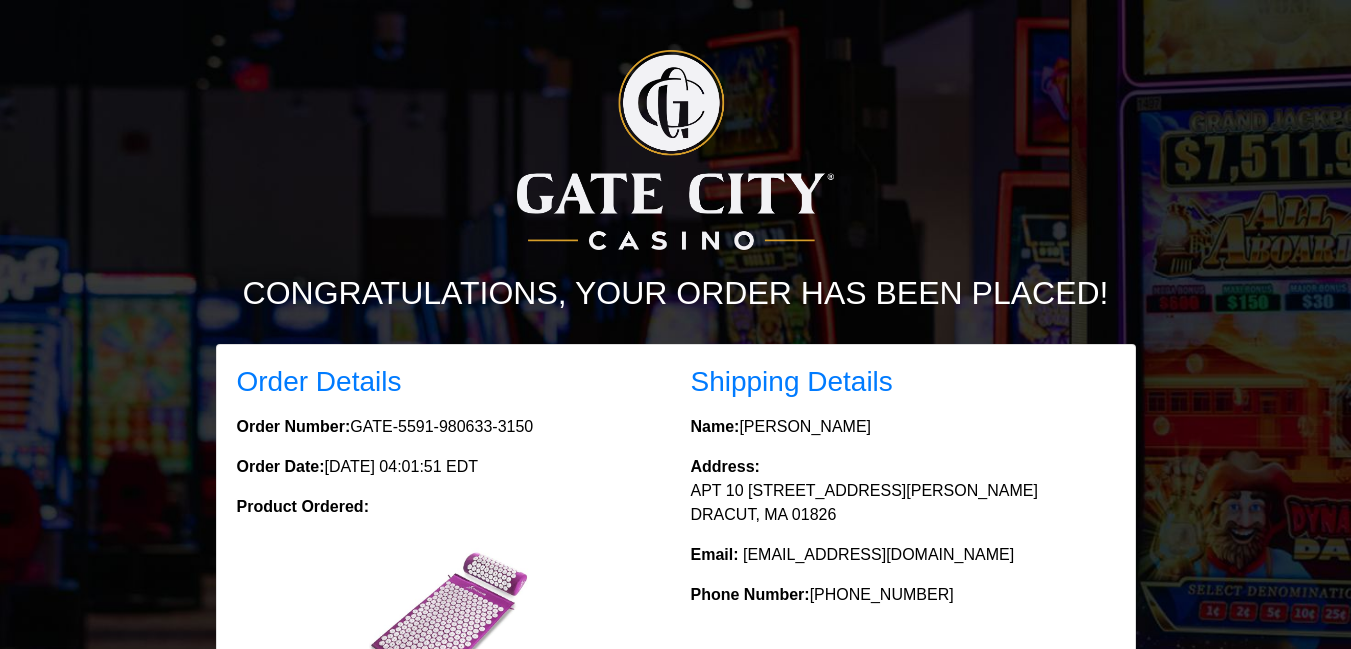 scroll, scrollTop: 0, scrollLeft: 0, axis: both 